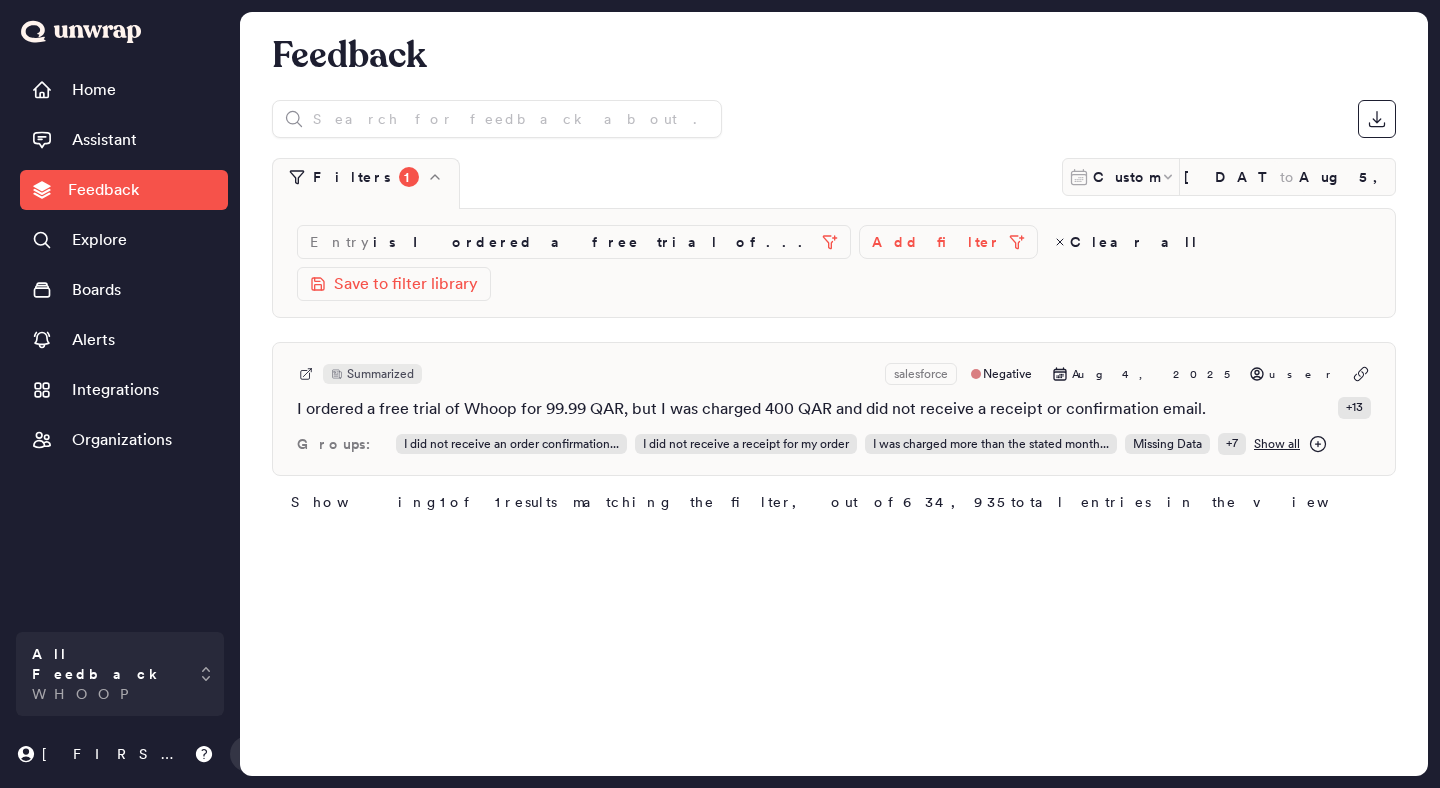 scroll, scrollTop: 0, scrollLeft: 0, axis: both 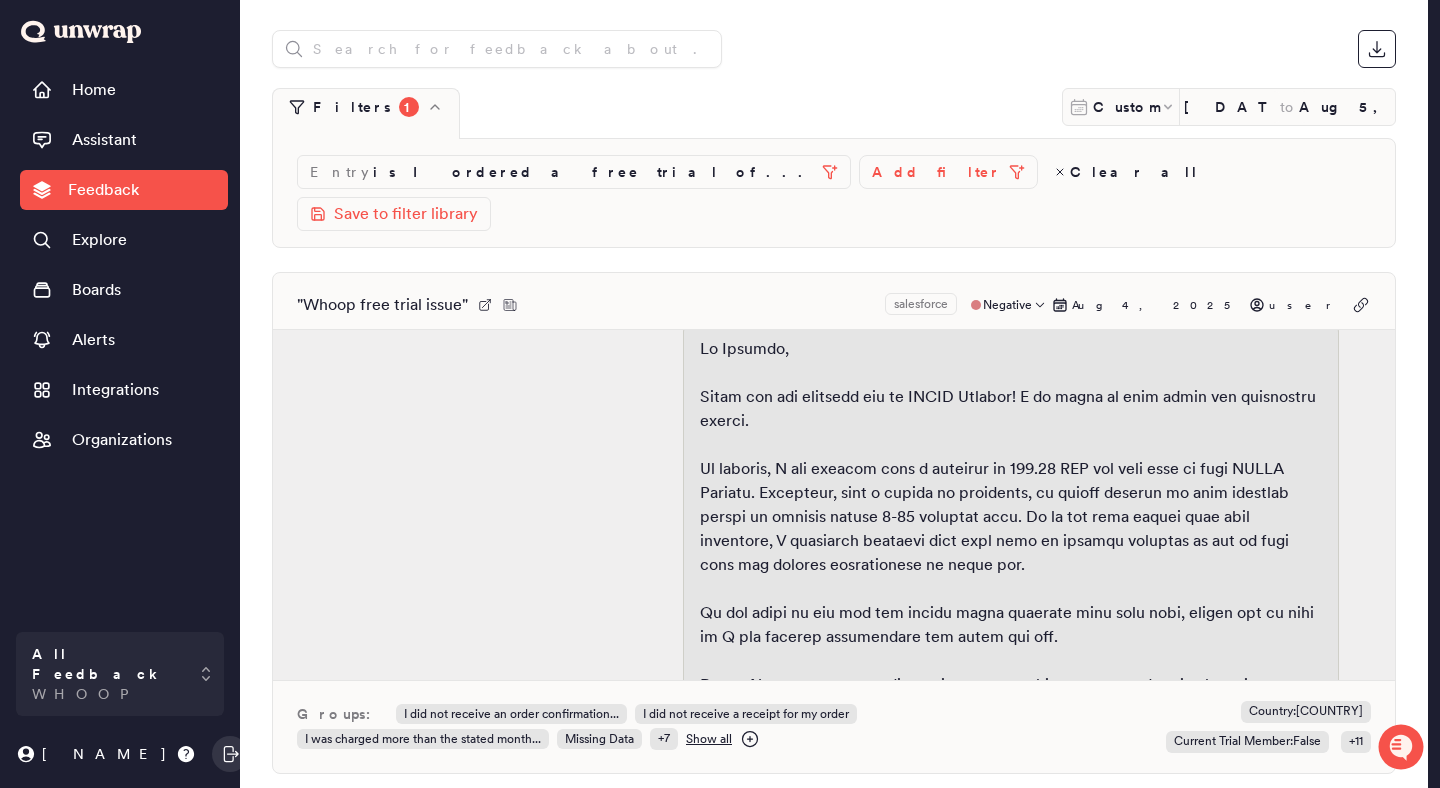click on "" Whoop free trial issue " salesforce Negative Aug 4, 2025 user" at bounding box center (834, 305) 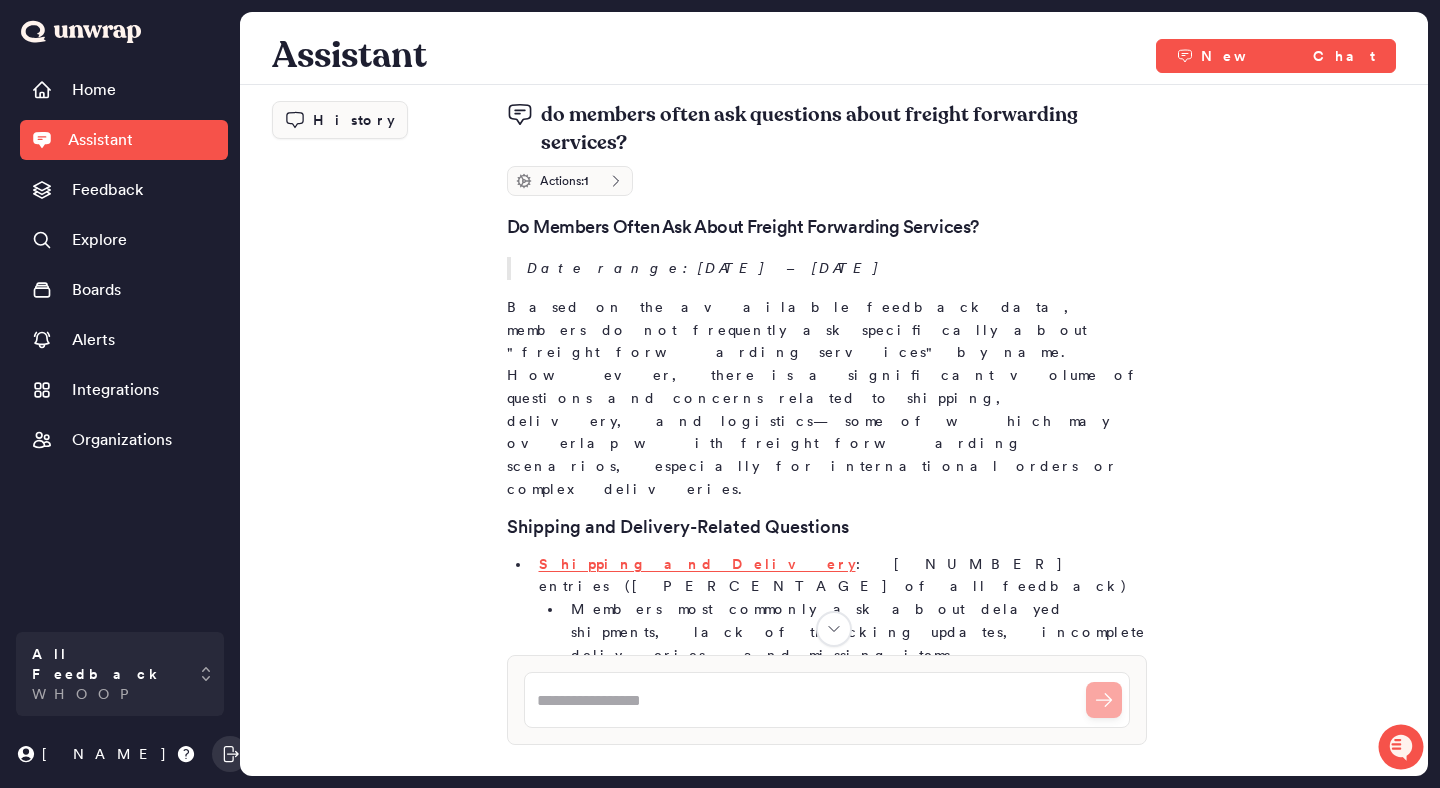 scroll, scrollTop: 0, scrollLeft: 0, axis: both 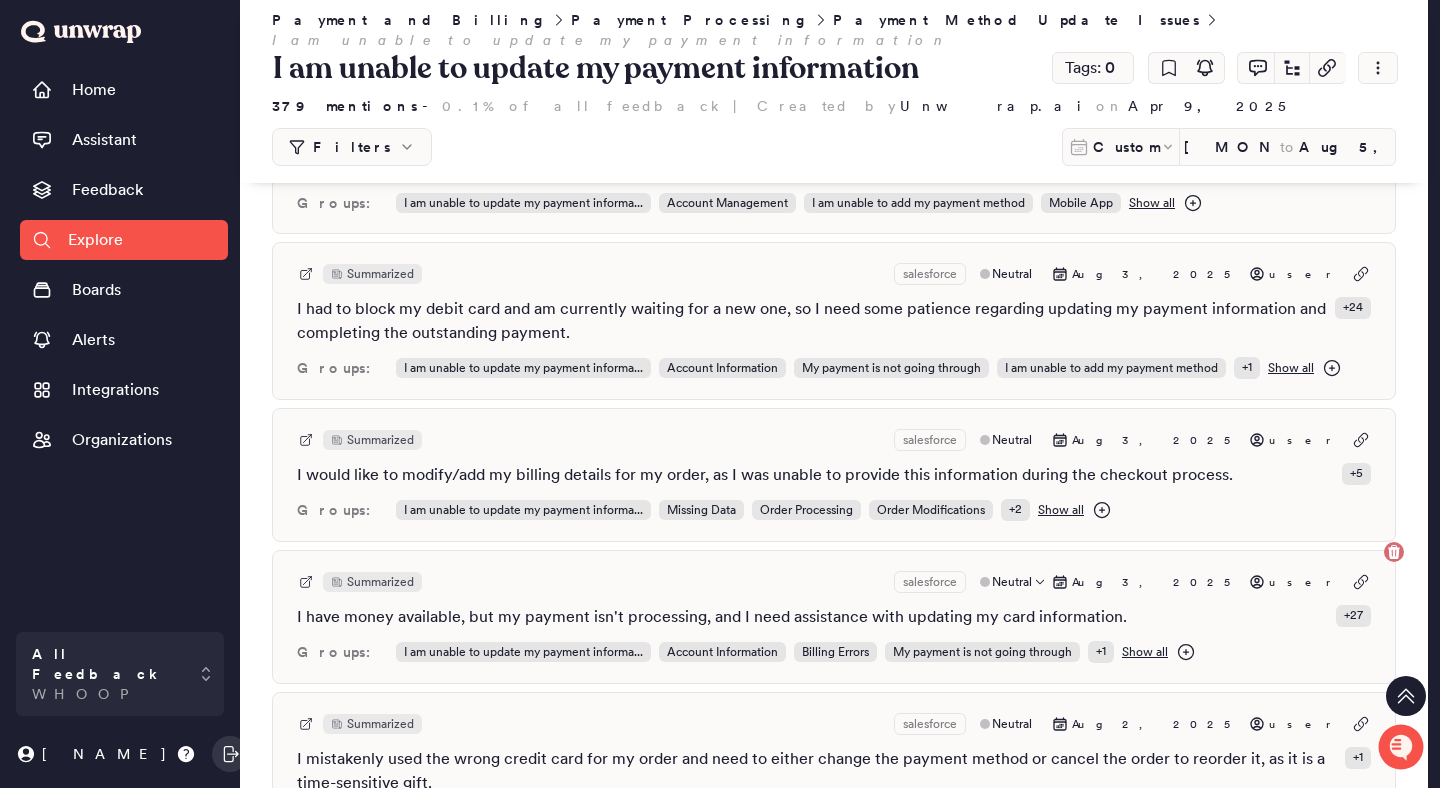 click on "Summarized salesforce Neutral Aug 3, 2025 user" at bounding box center [834, 582] 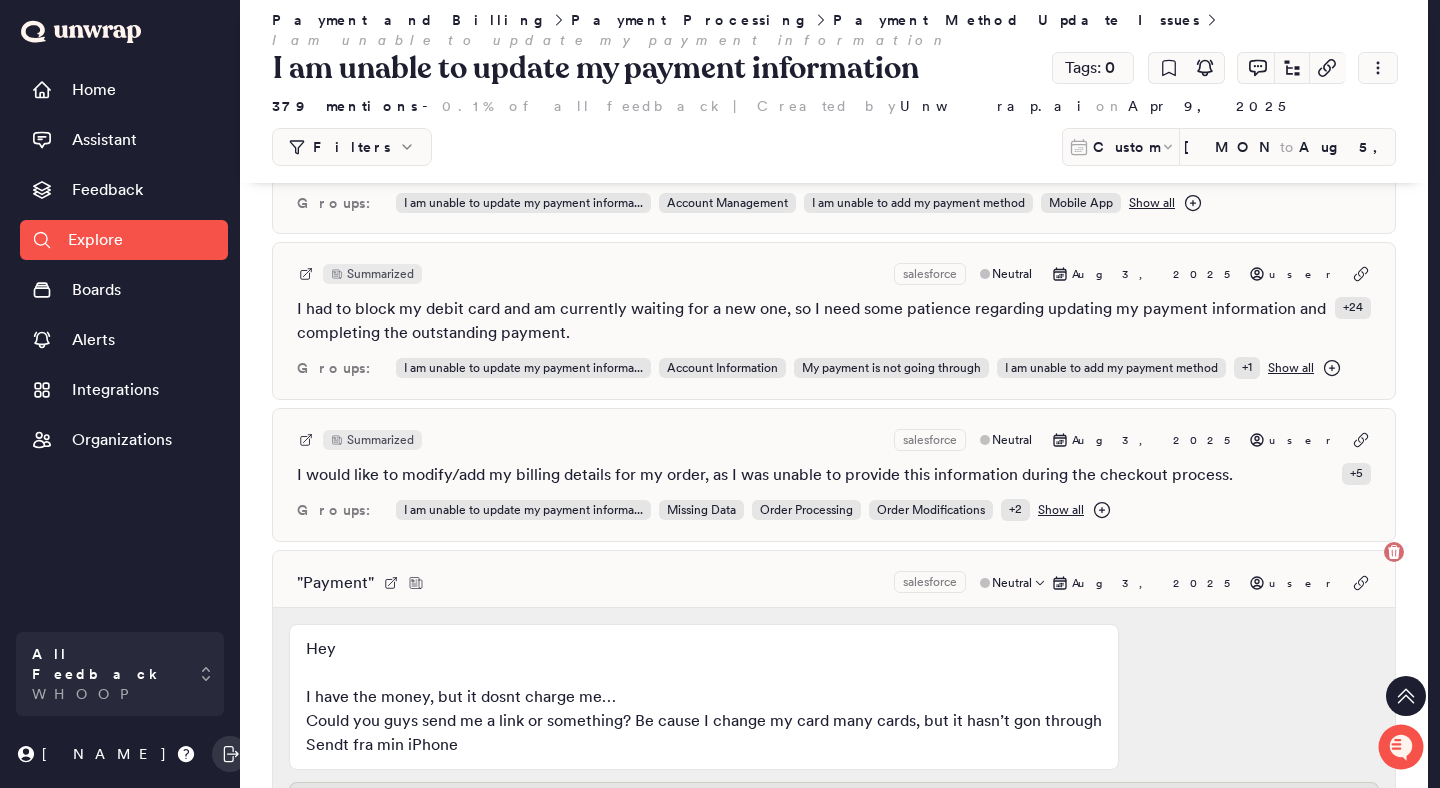 click on "" Payment " salesforce Neutral Aug 3, 2025 user" at bounding box center (834, 583) 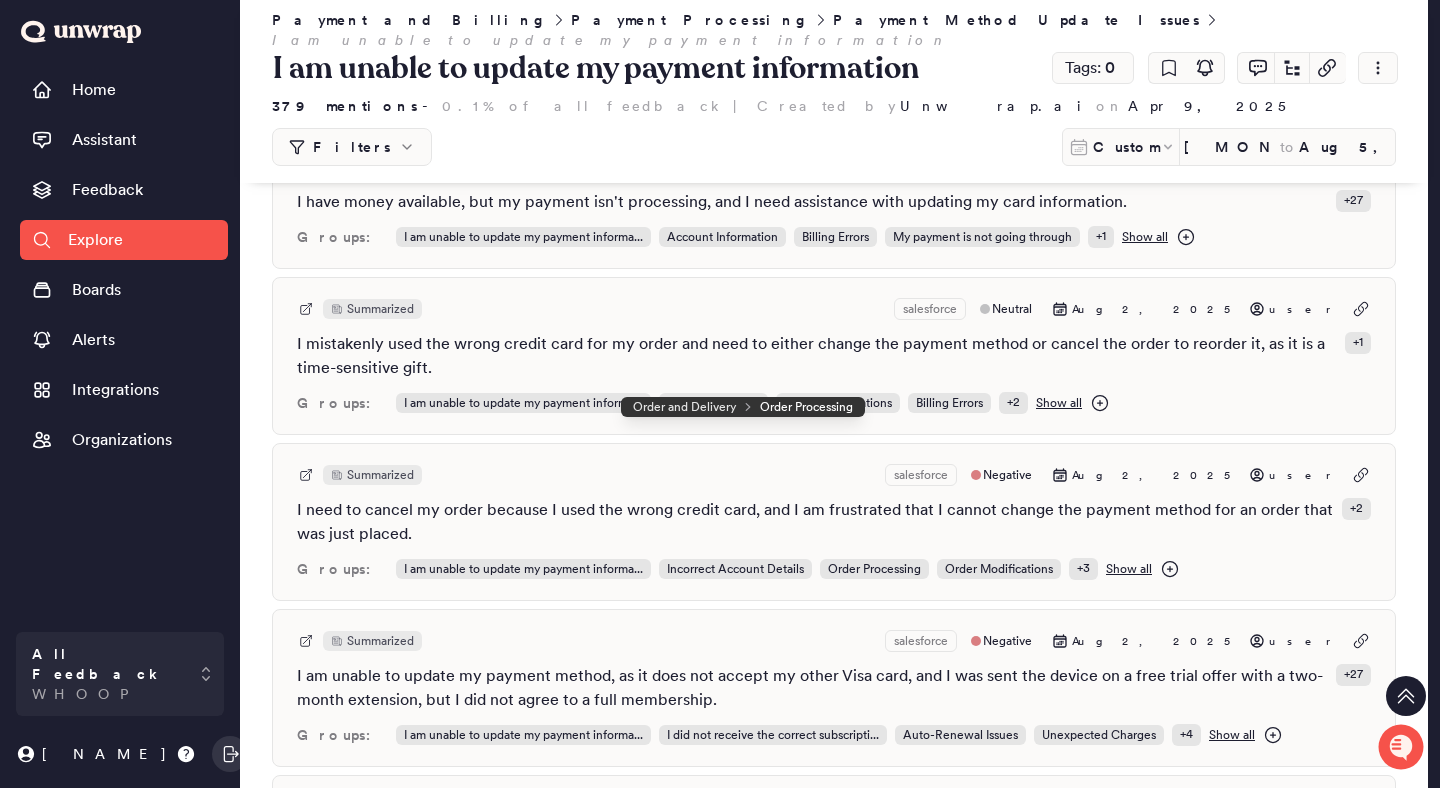 scroll, scrollTop: 1984, scrollLeft: 0, axis: vertical 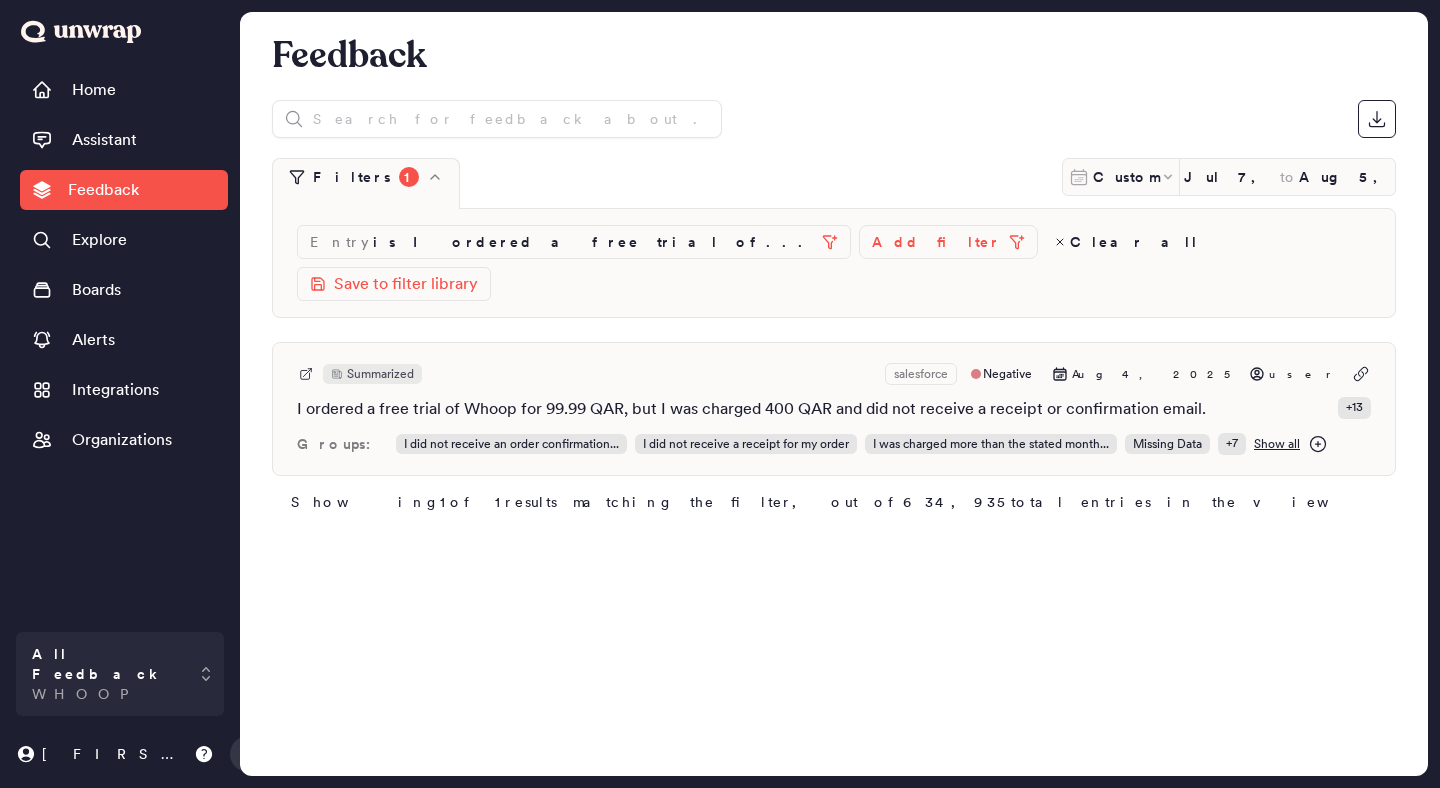 click 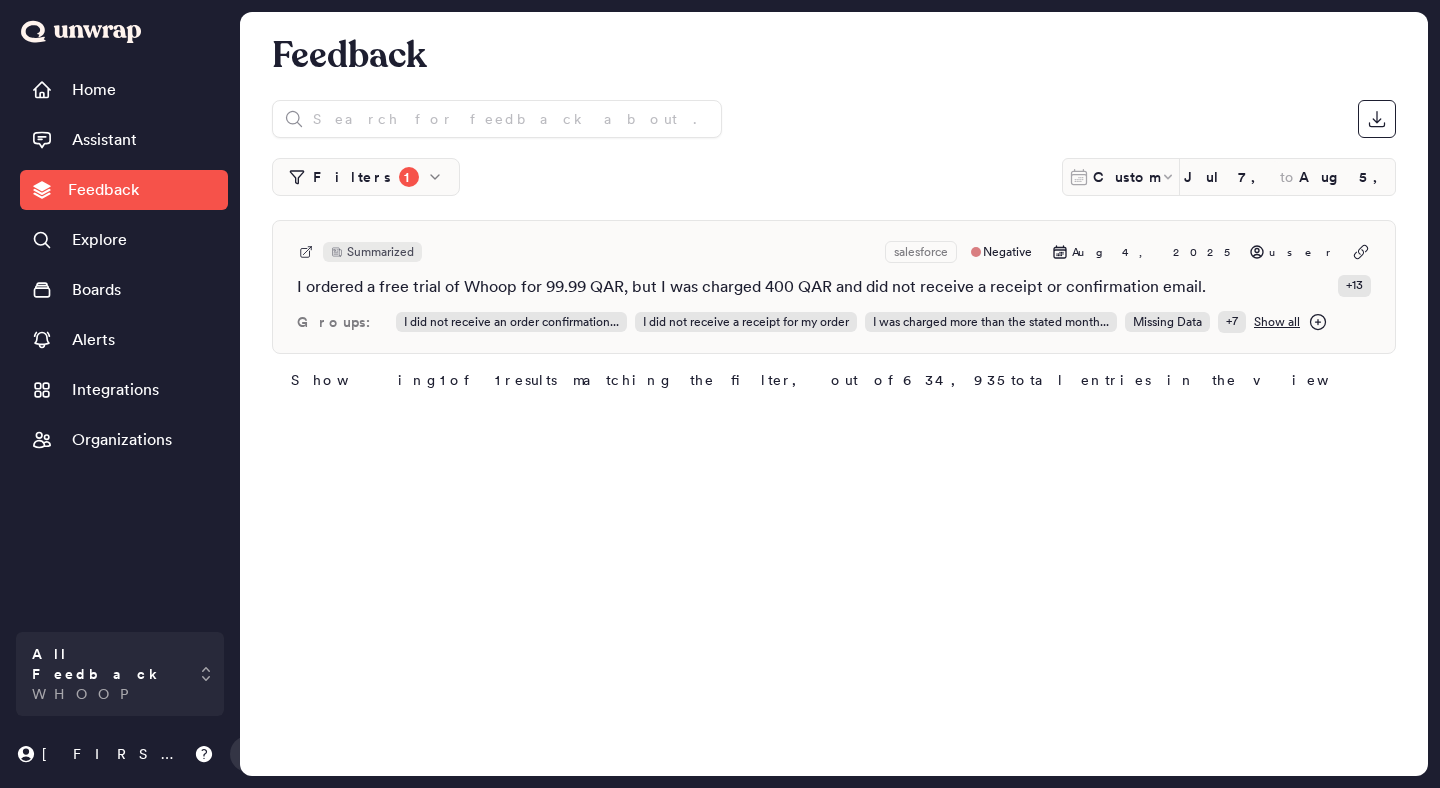 scroll, scrollTop: 0, scrollLeft: 0, axis: both 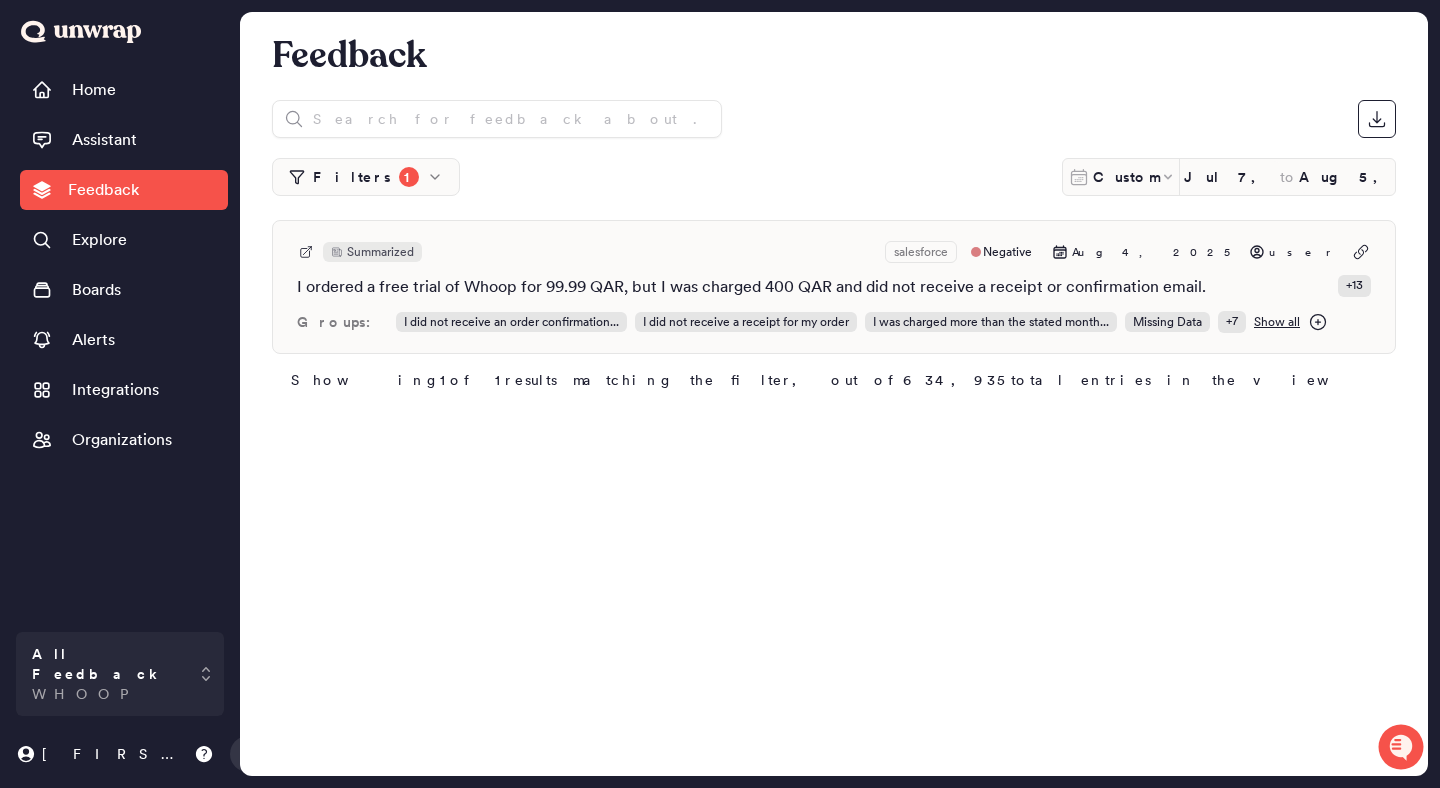 click 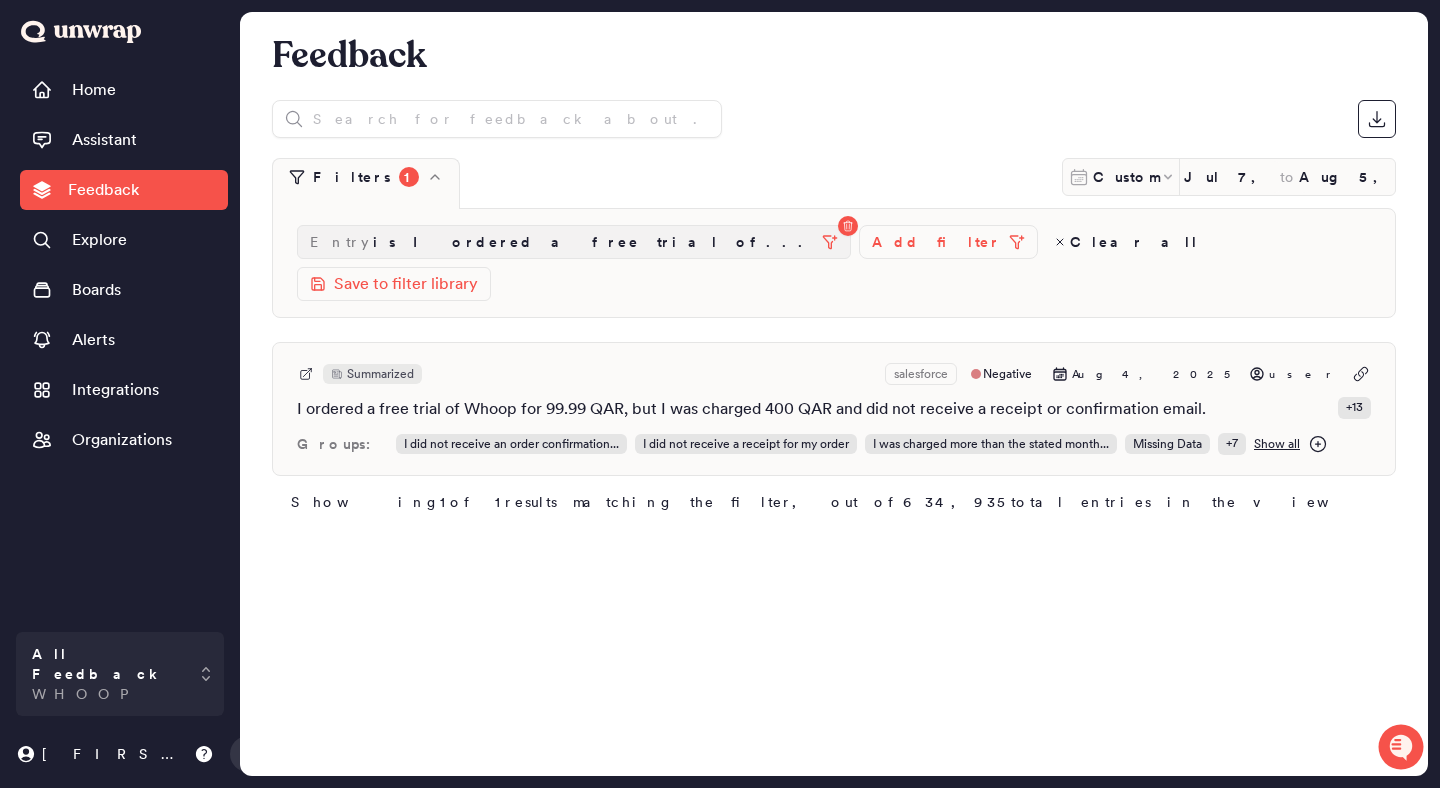 click on "is   I ordered a free trial of..." at bounding box center (593, 242) 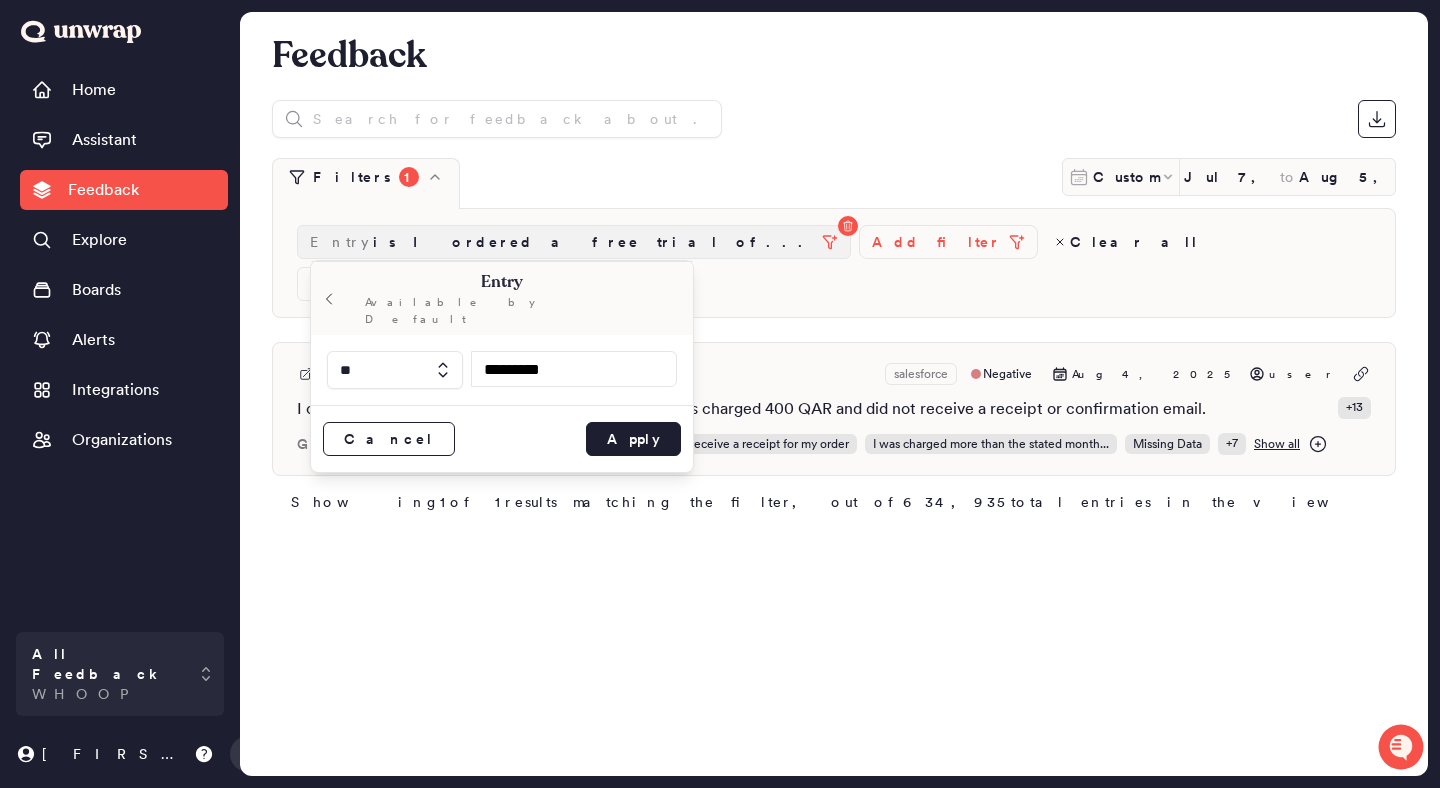 click on "is   I ordered a free trial of..." at bounding box center [593, 242] 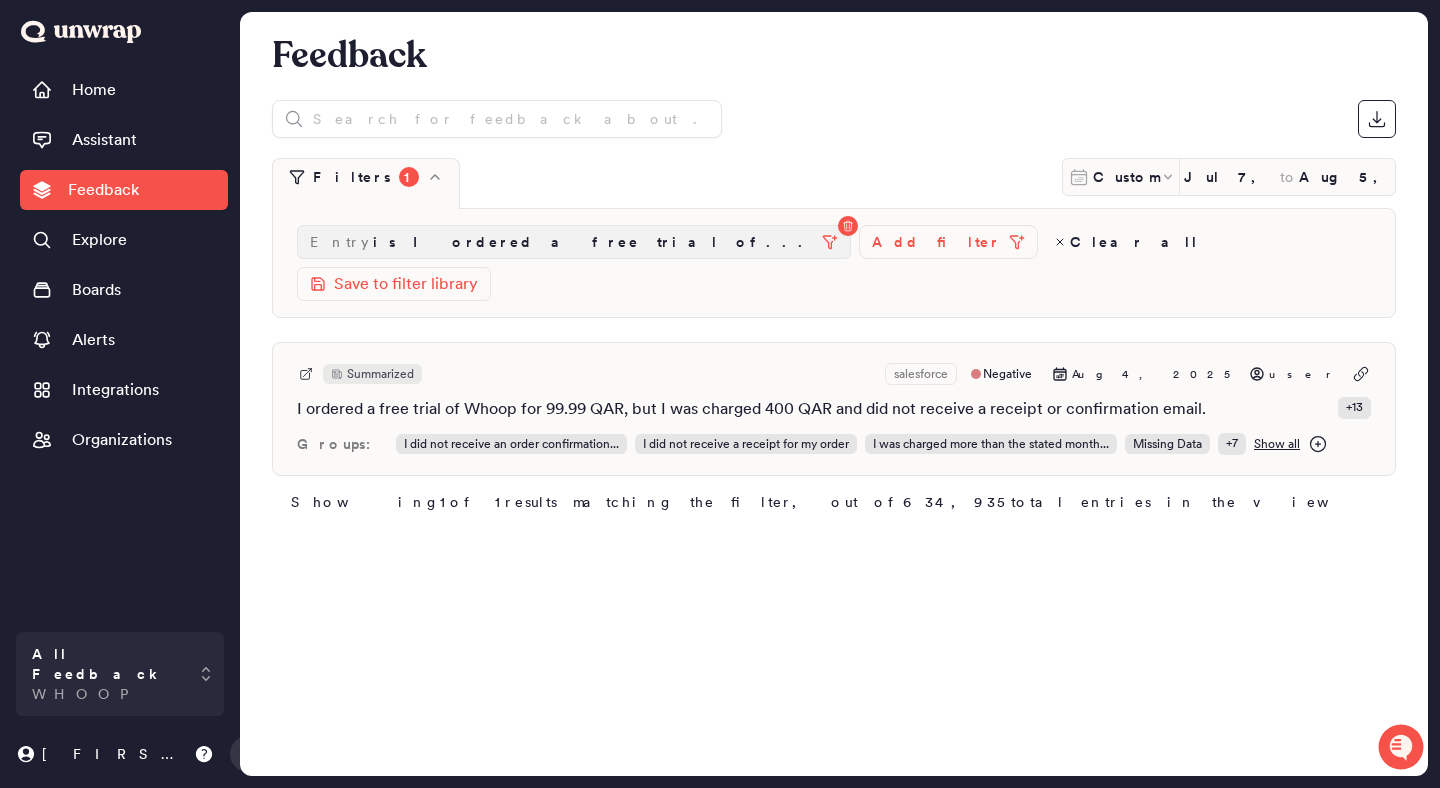 click on "is   I ordered a free trial of..." at bounding box center (593, 242) 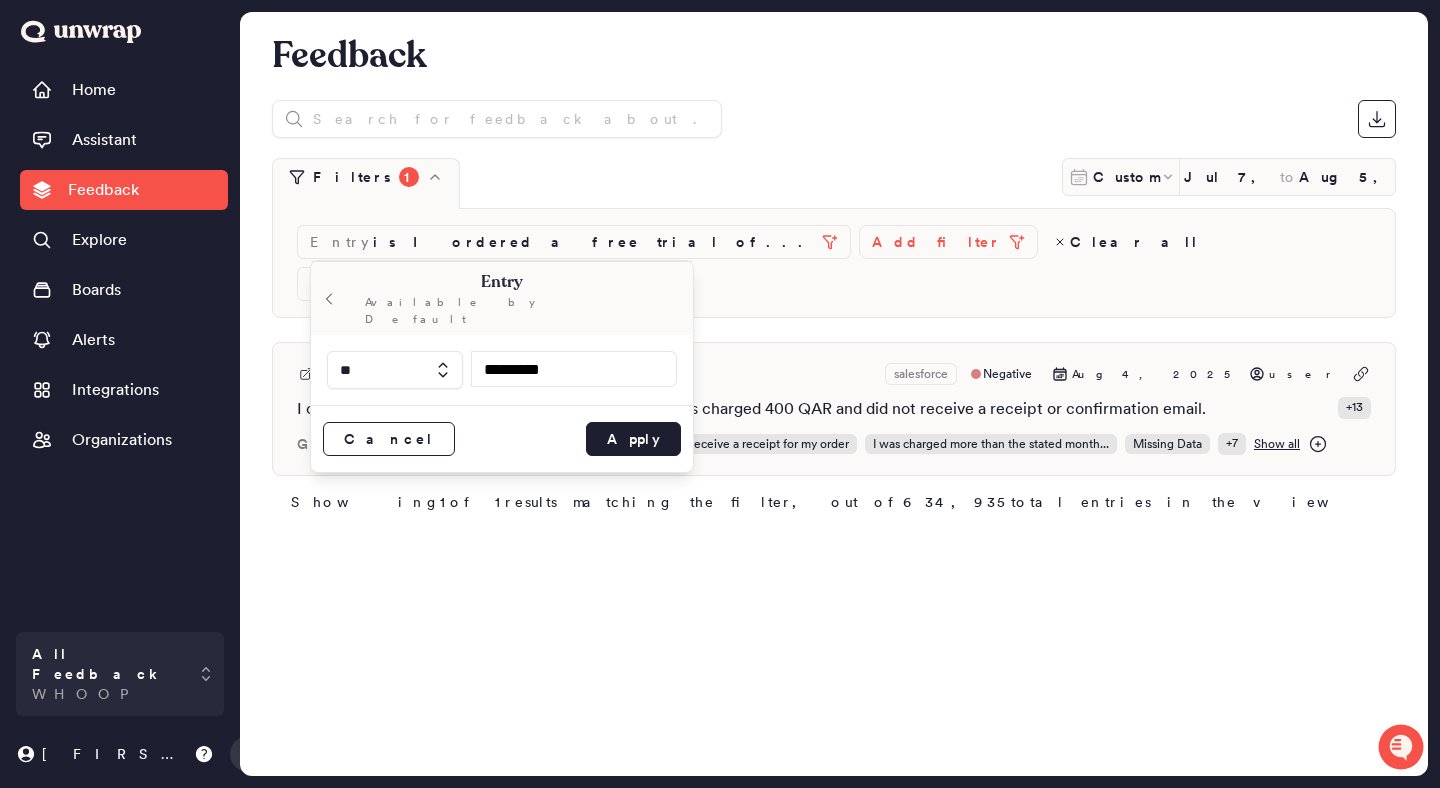 click on "Filters 1 Custom [DATE] to [DATE]" at bounding box center (834, 183) 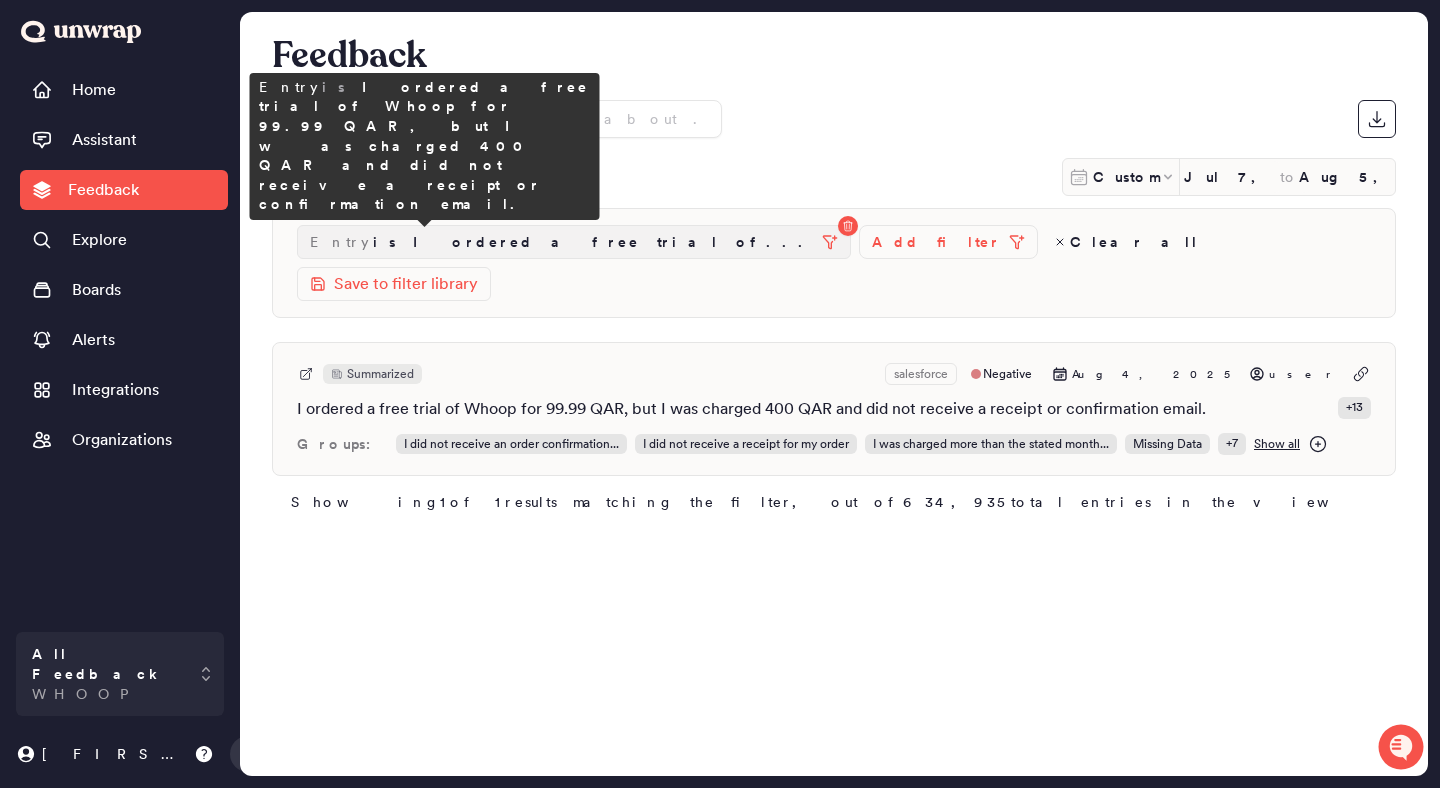 click on "is   I ordered a free trial of..." at bounding box center (593, 242) 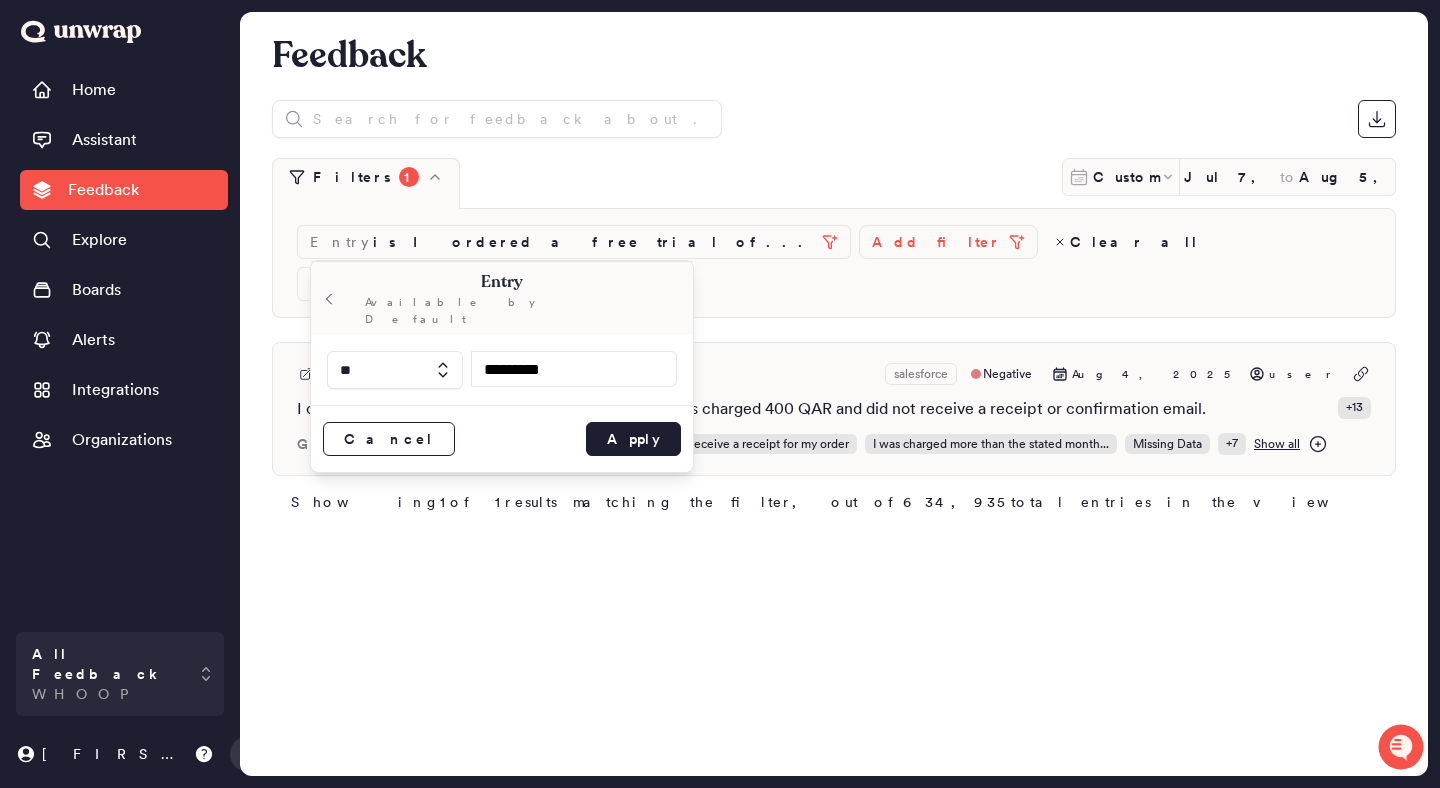 click at bounding box center [395, 370] 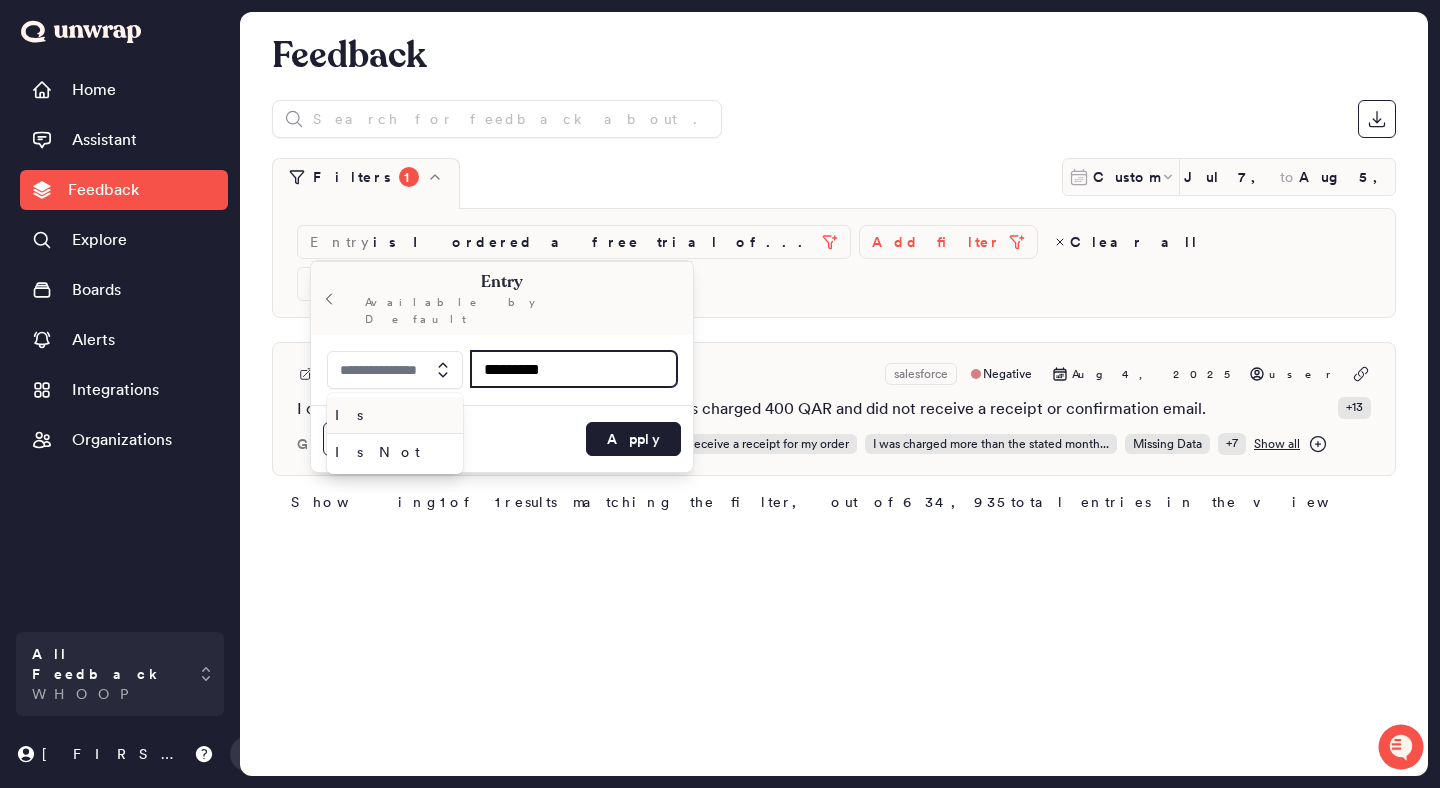 type on "**" 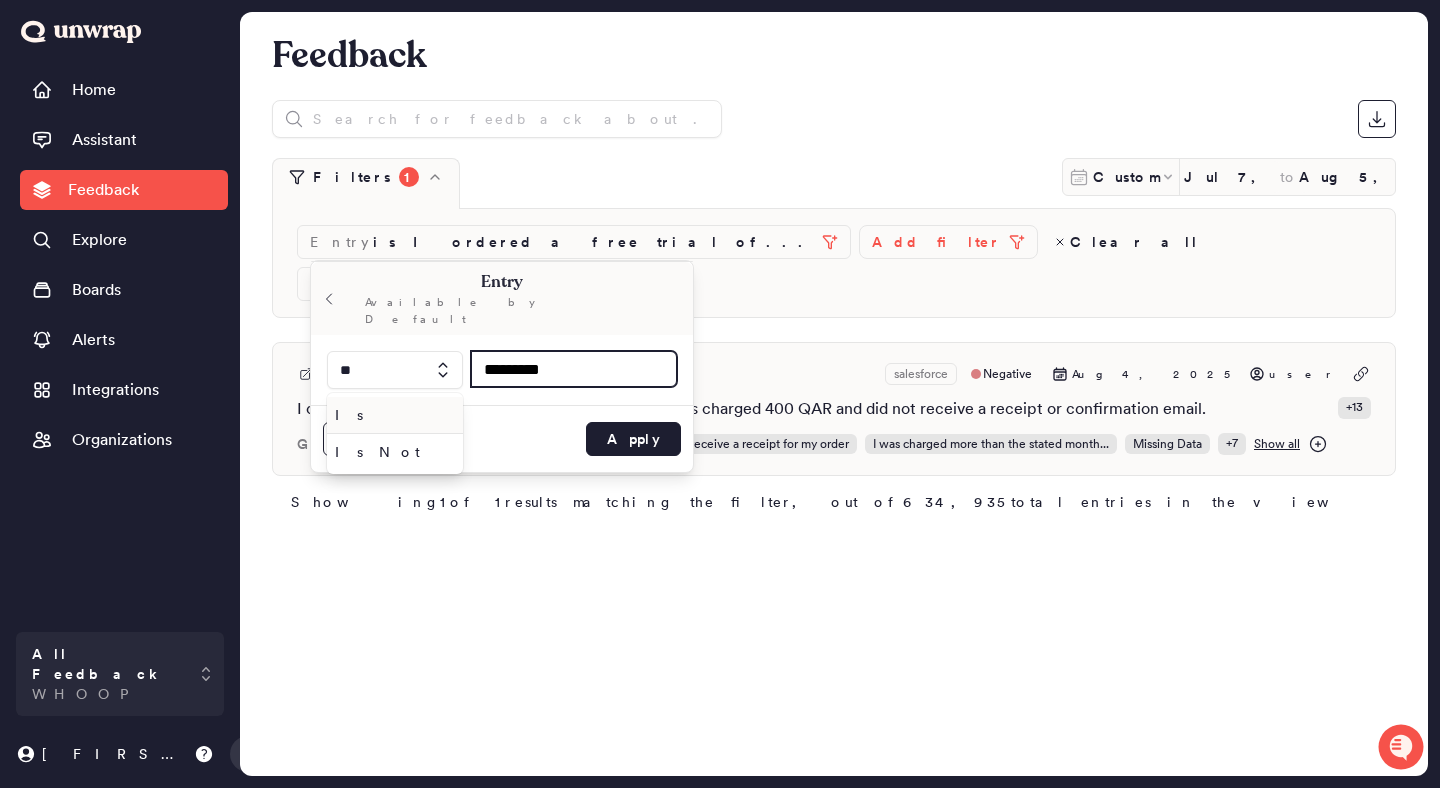 click on "*********" at bounding box center [574, 369] 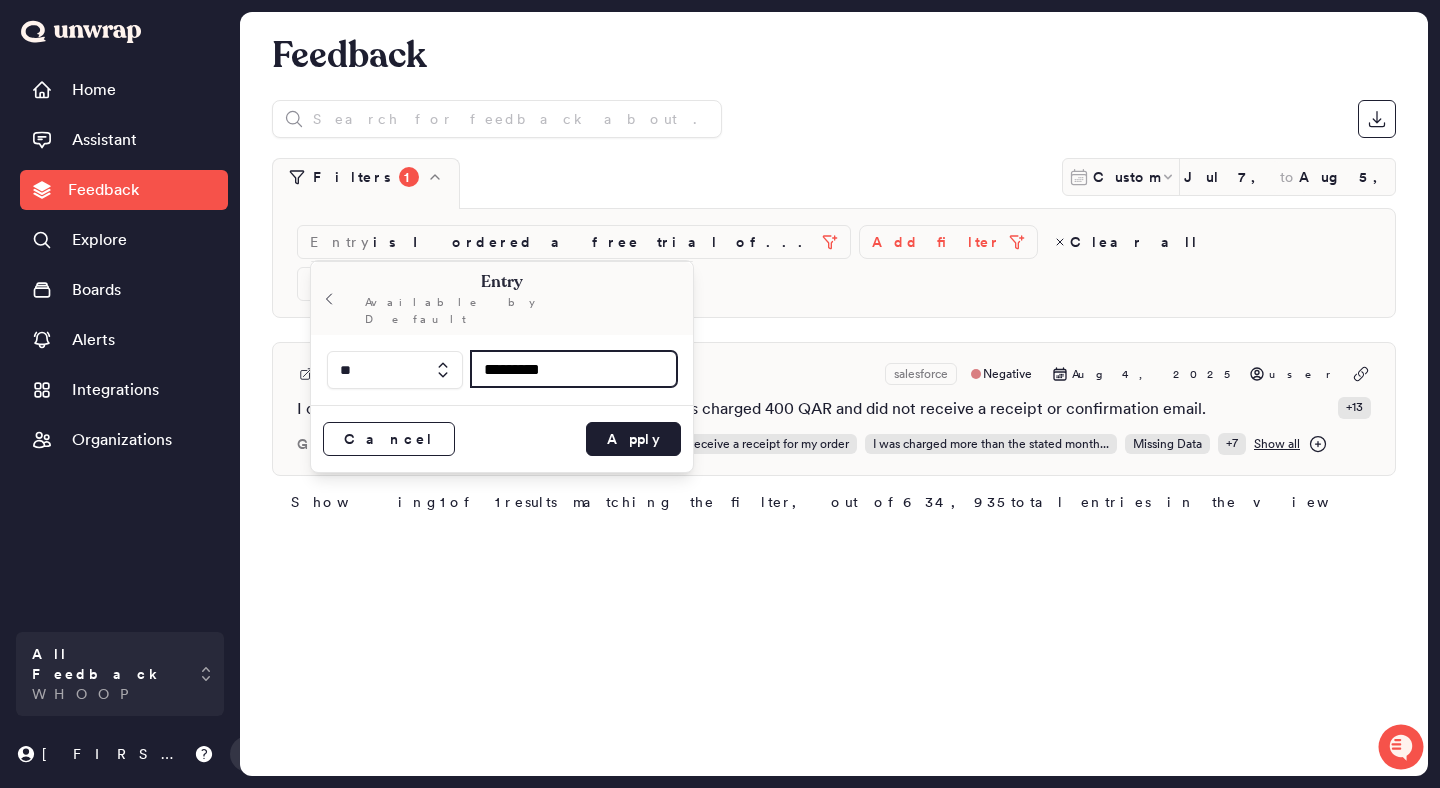 click on "*********" at bounding box center [574, 369] 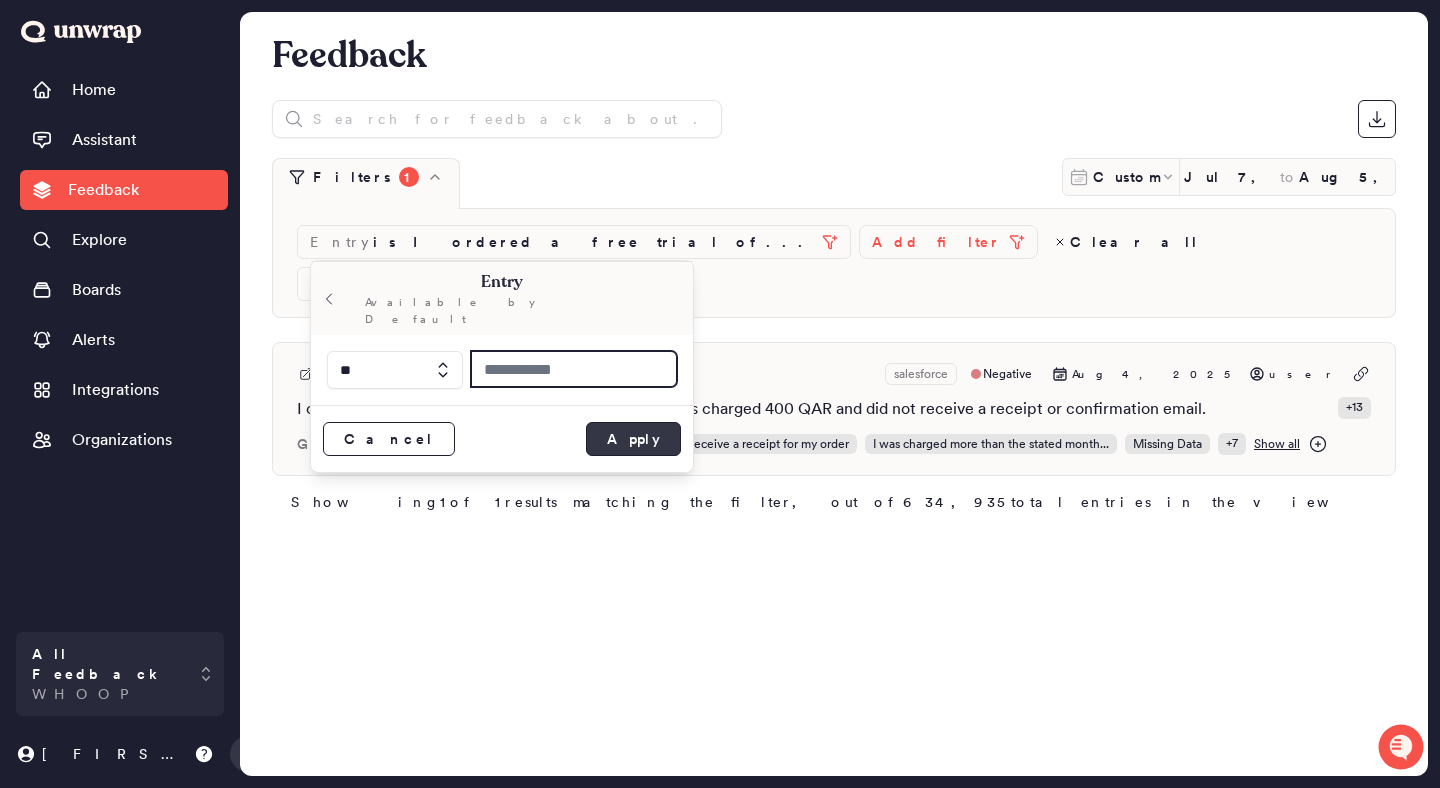 type 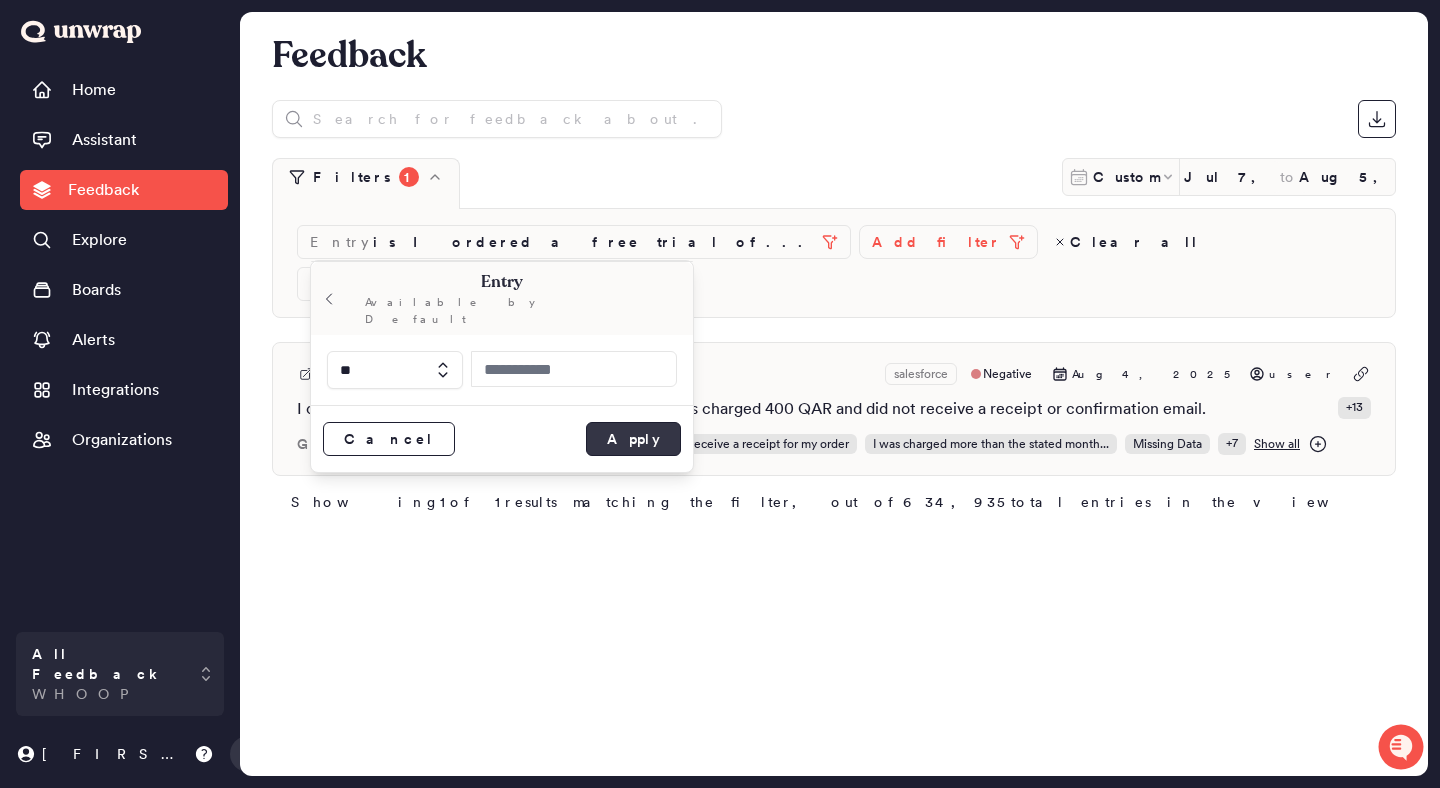 click on "Apply" at bounding box center [633, 439] 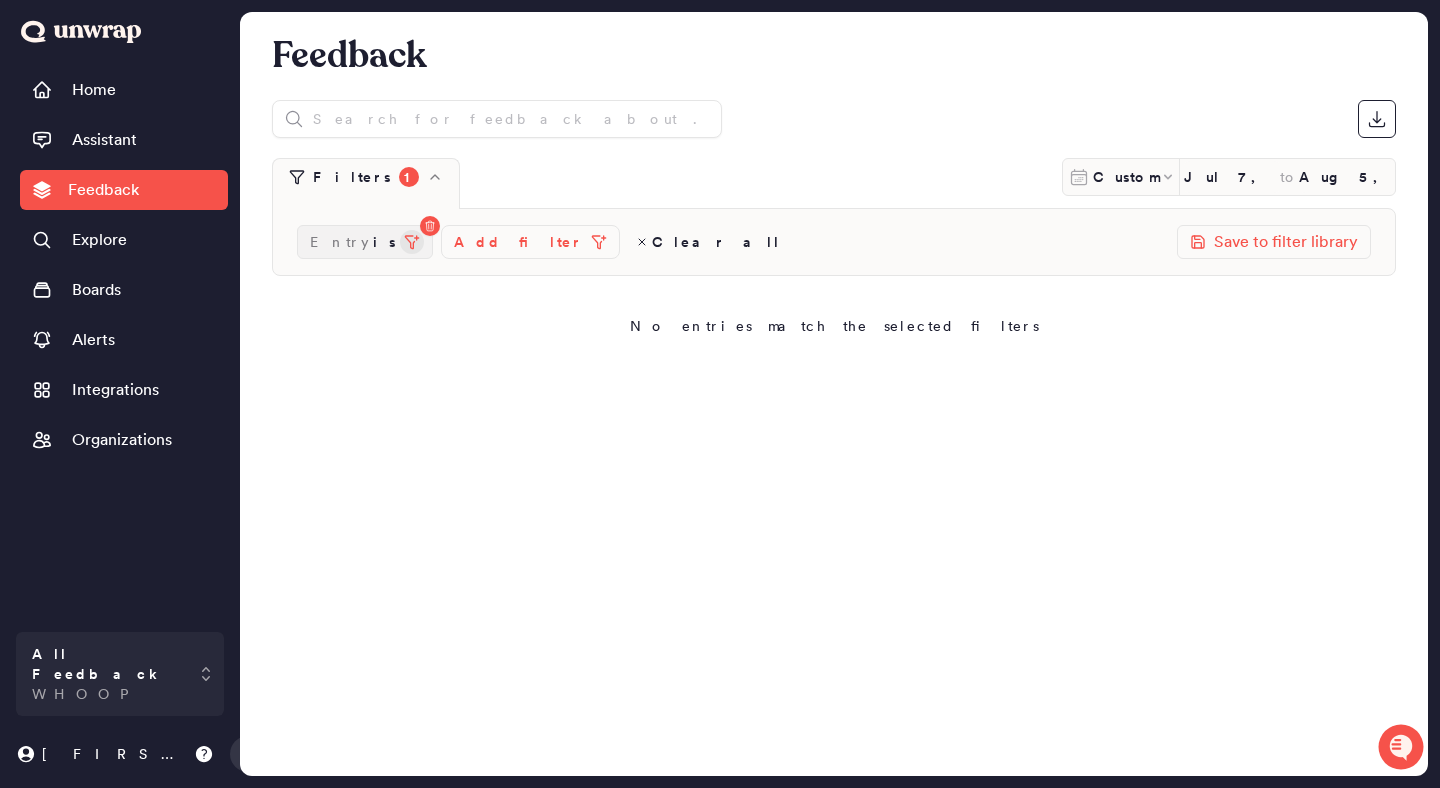 click at bounding box center (412, 242) 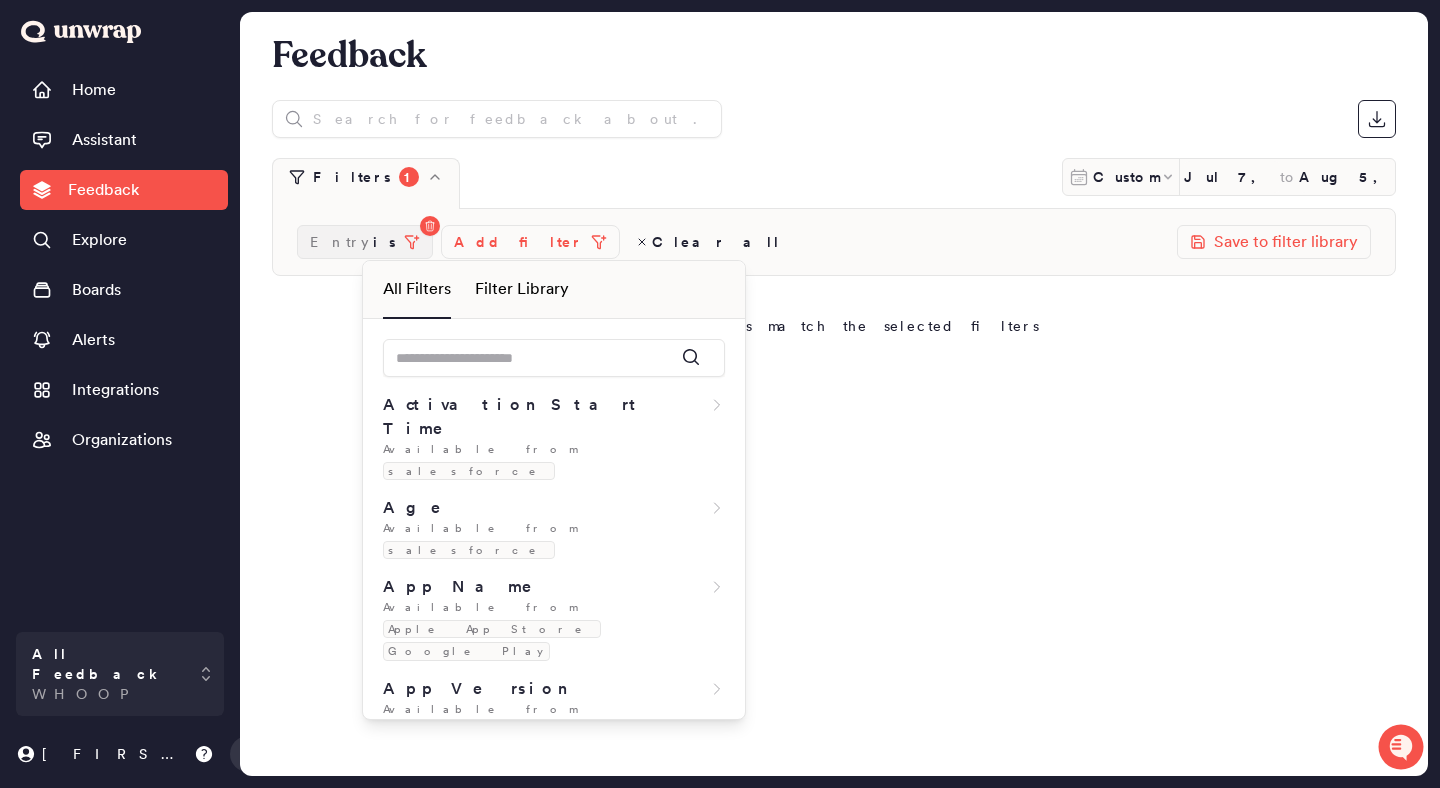 click on "Entry is" at bounding box center [353, 242] 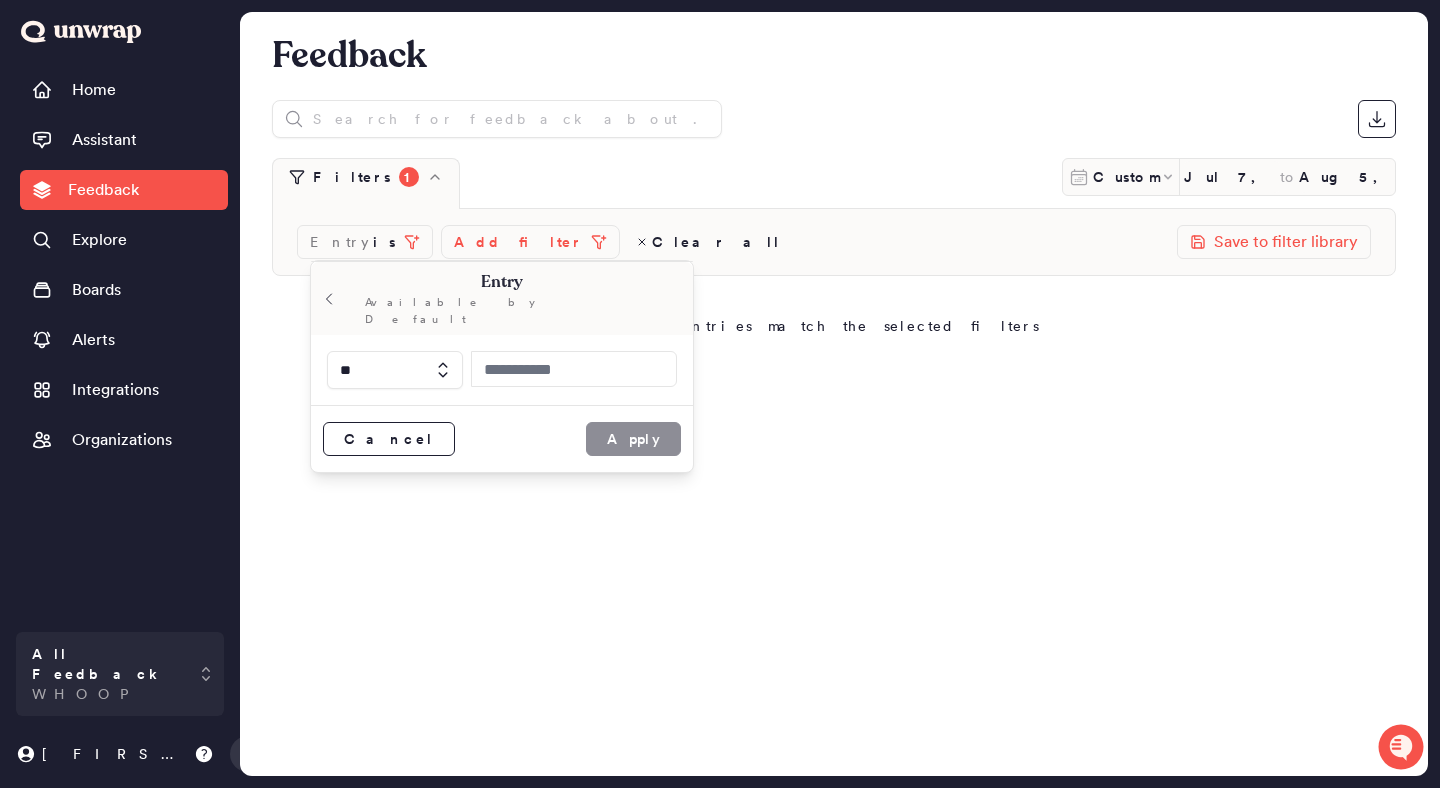 click at bounding box center (395, 370) 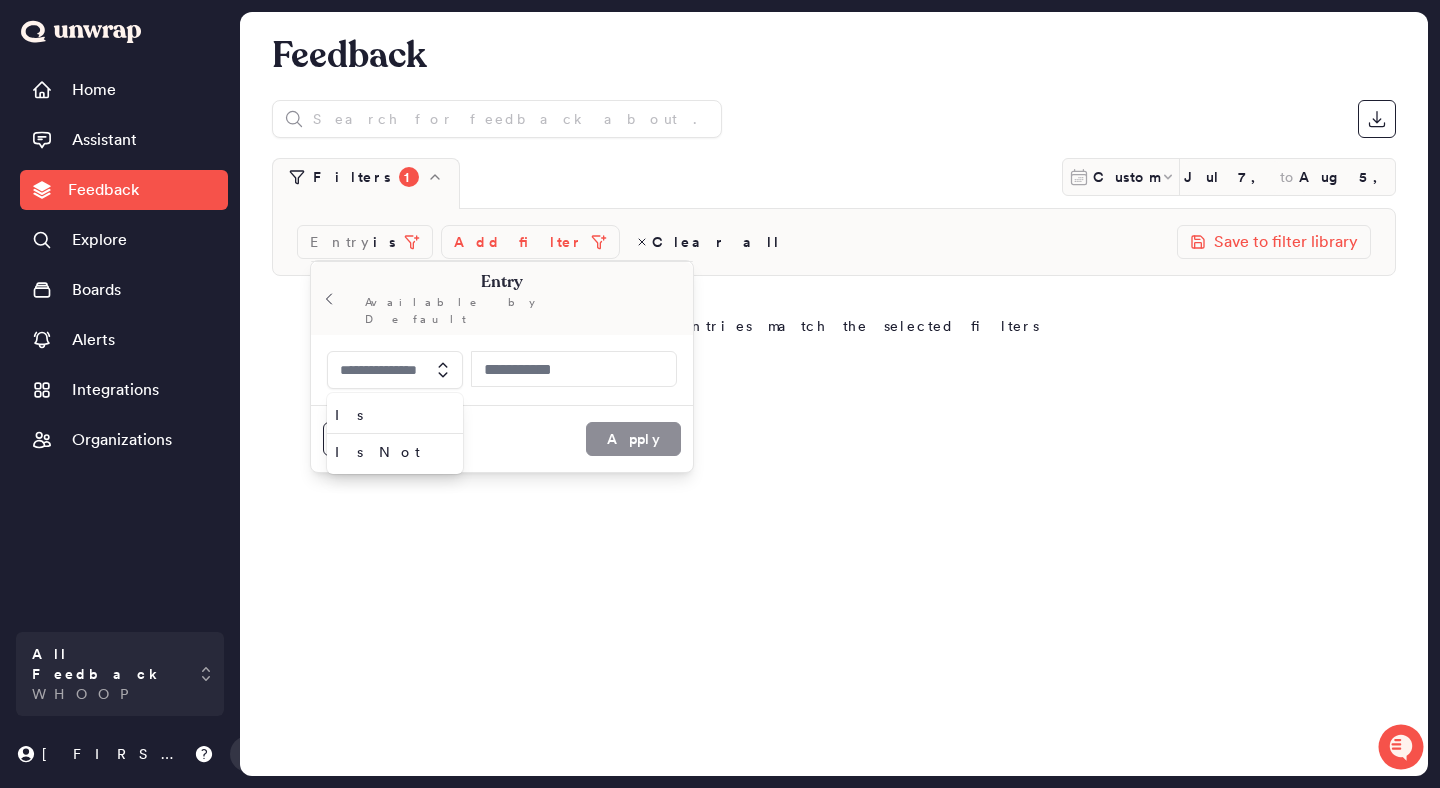 type on "**" 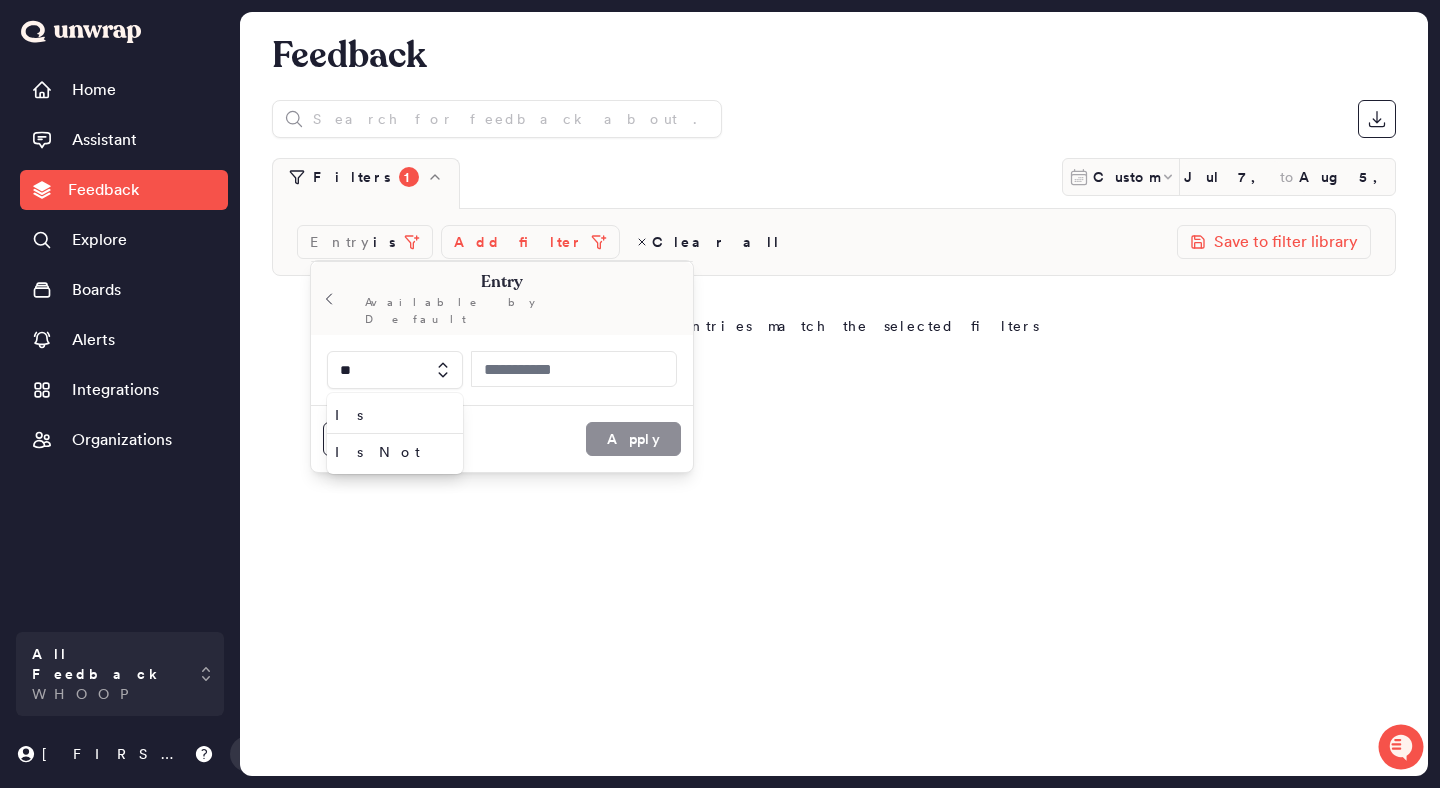 click on "Cancel Apply" at bounding box center (502, 438) 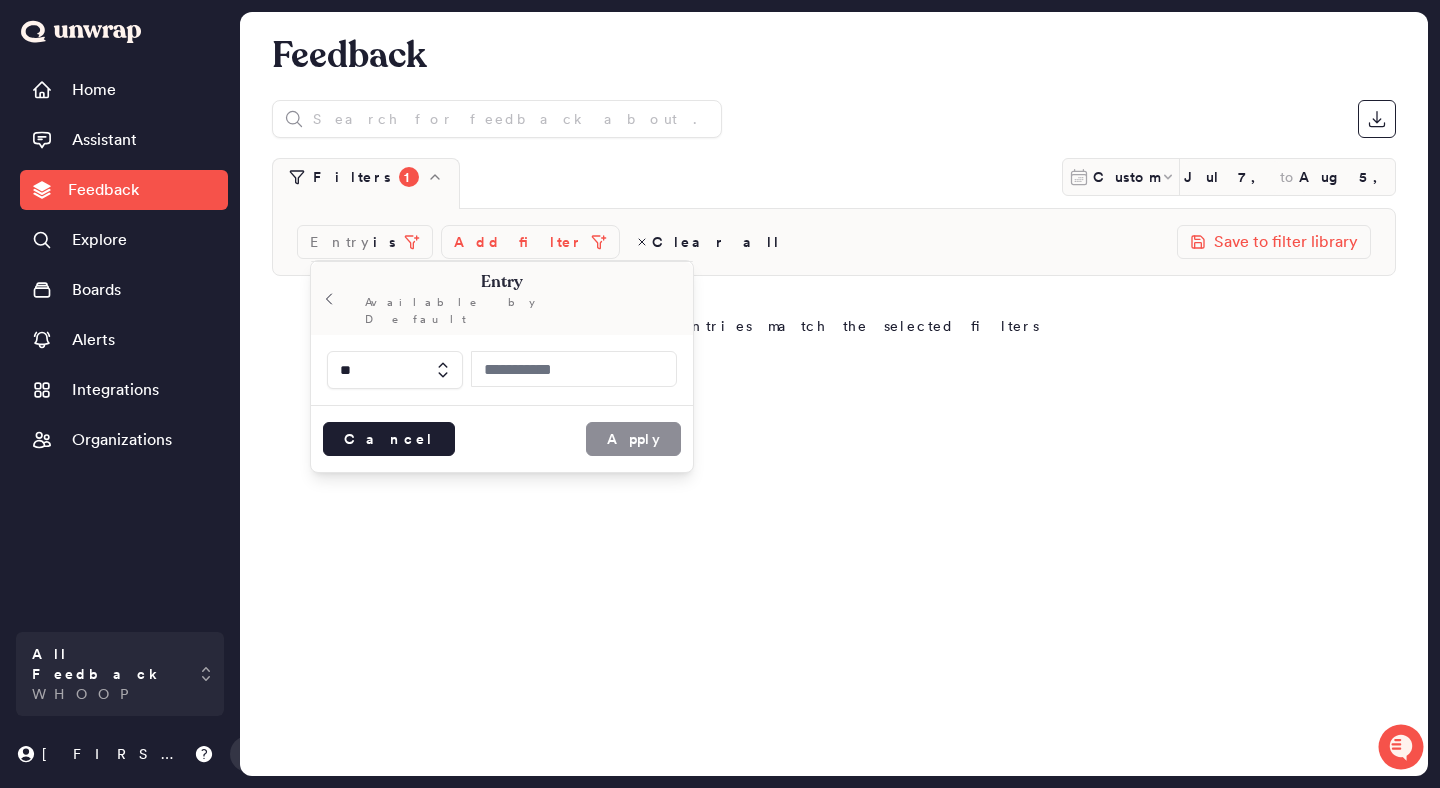 click on "Cancel" at bounding box center (389, 439) 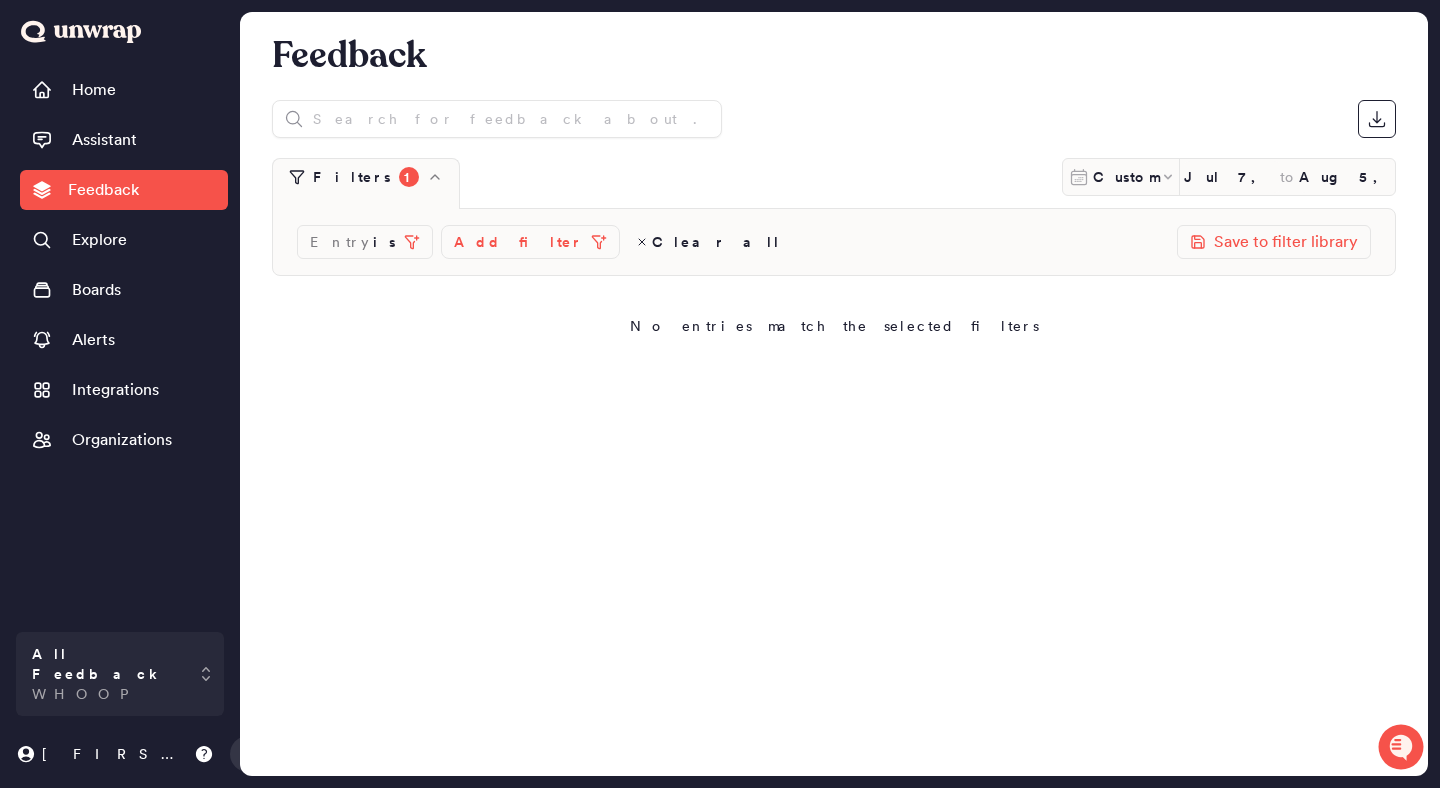 click on "Filters 1" at bounding box center (366, 176) 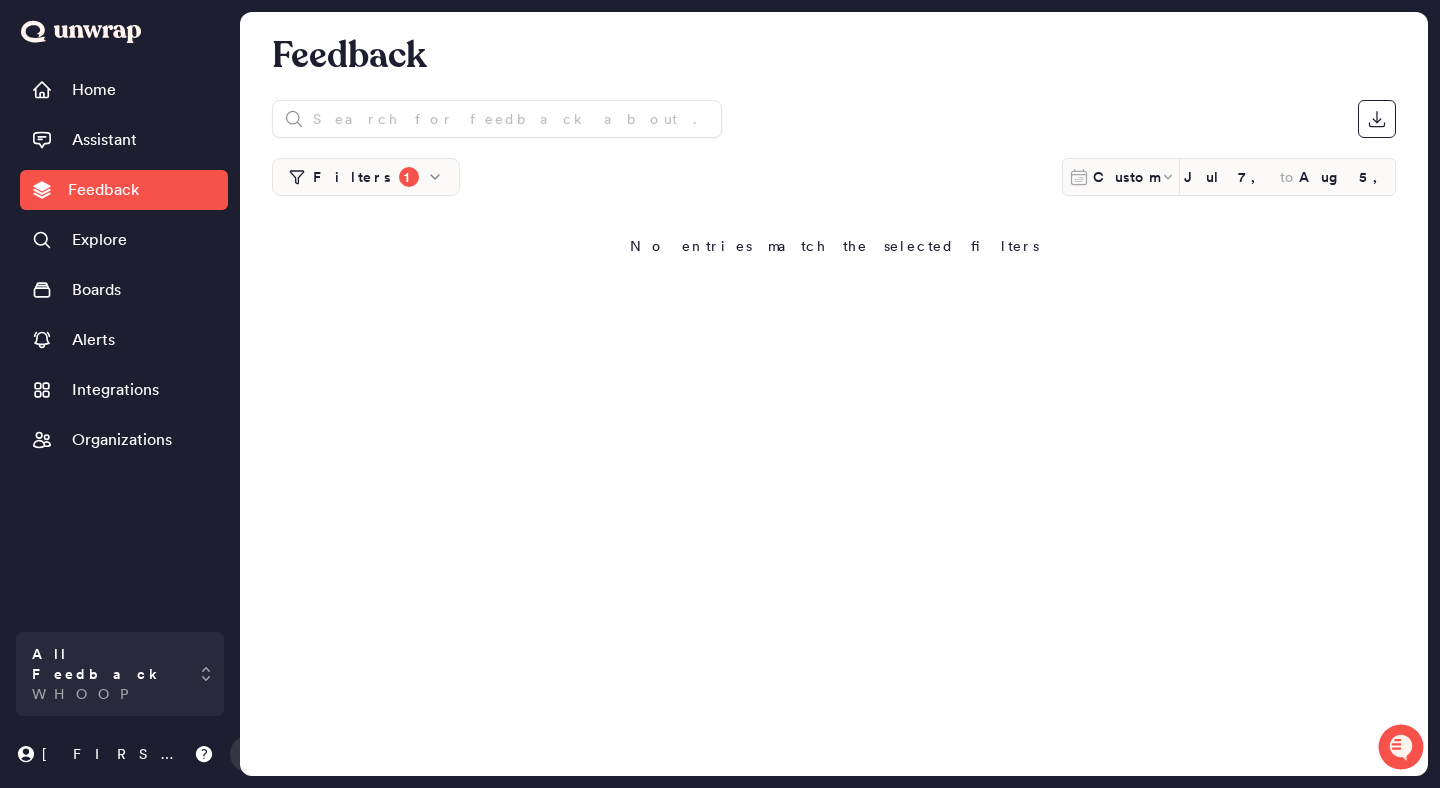 click on "Filters 1" at bounding box center [366, 177] 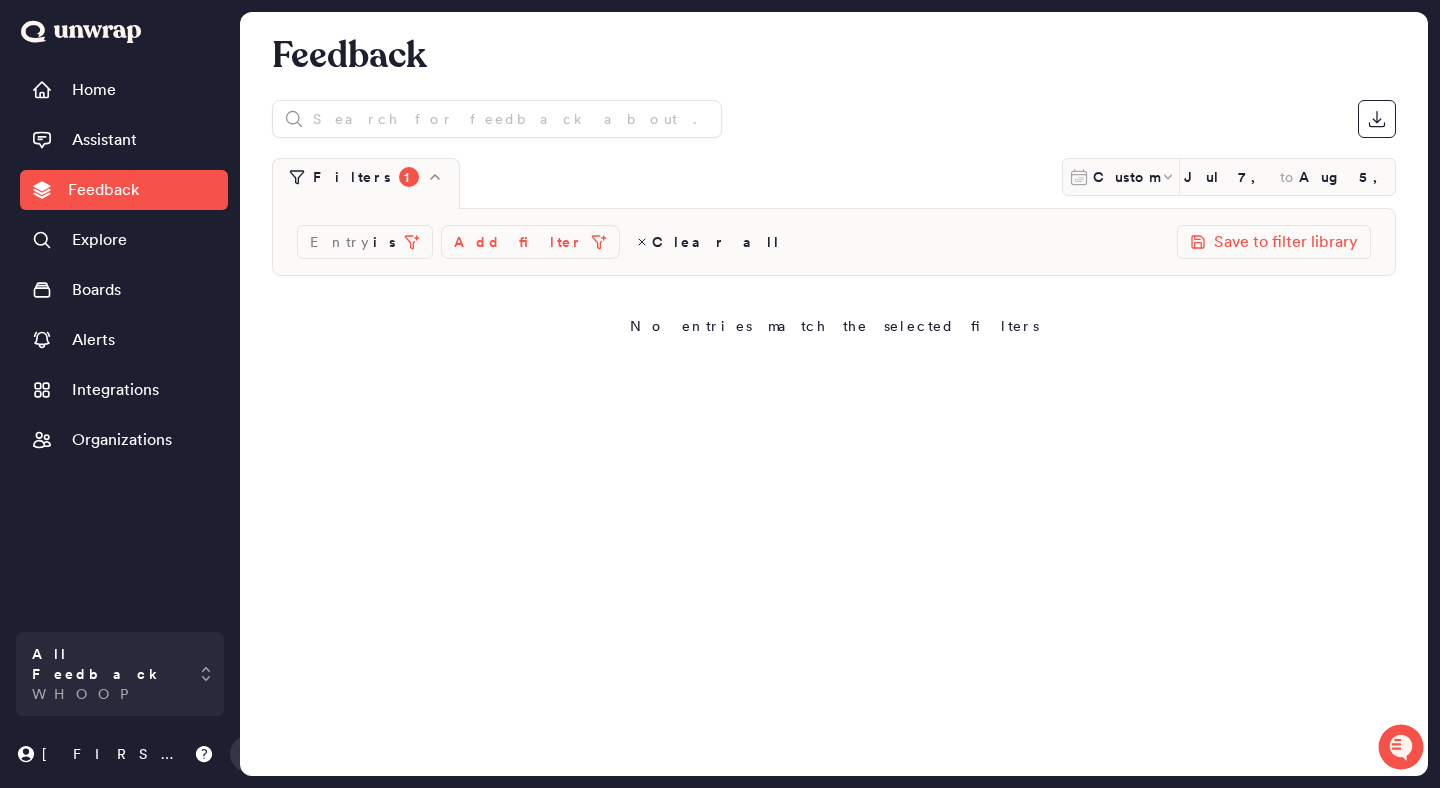 click on "1" at bounding box center (409, 177) 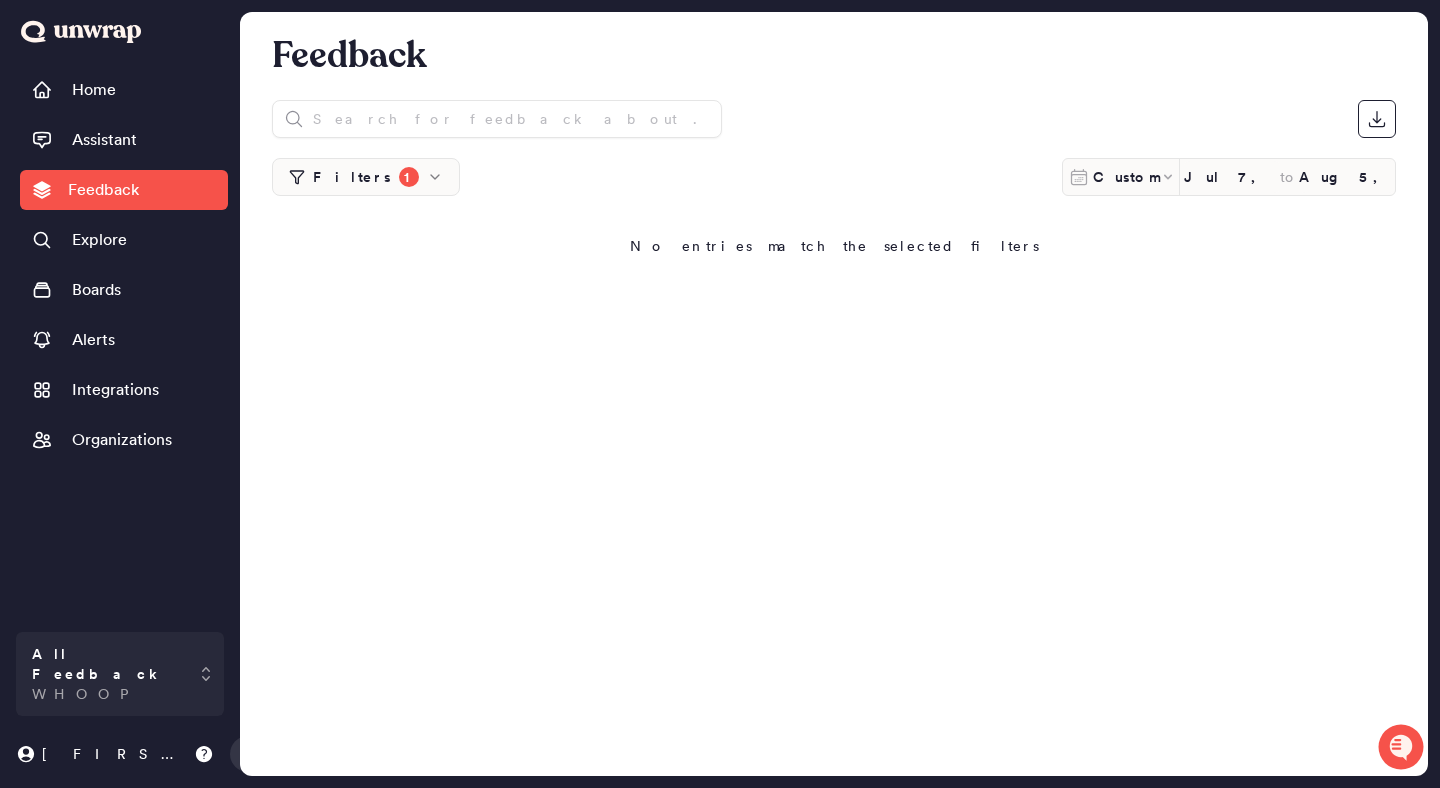click on "1" at bounding box center (409, 177) 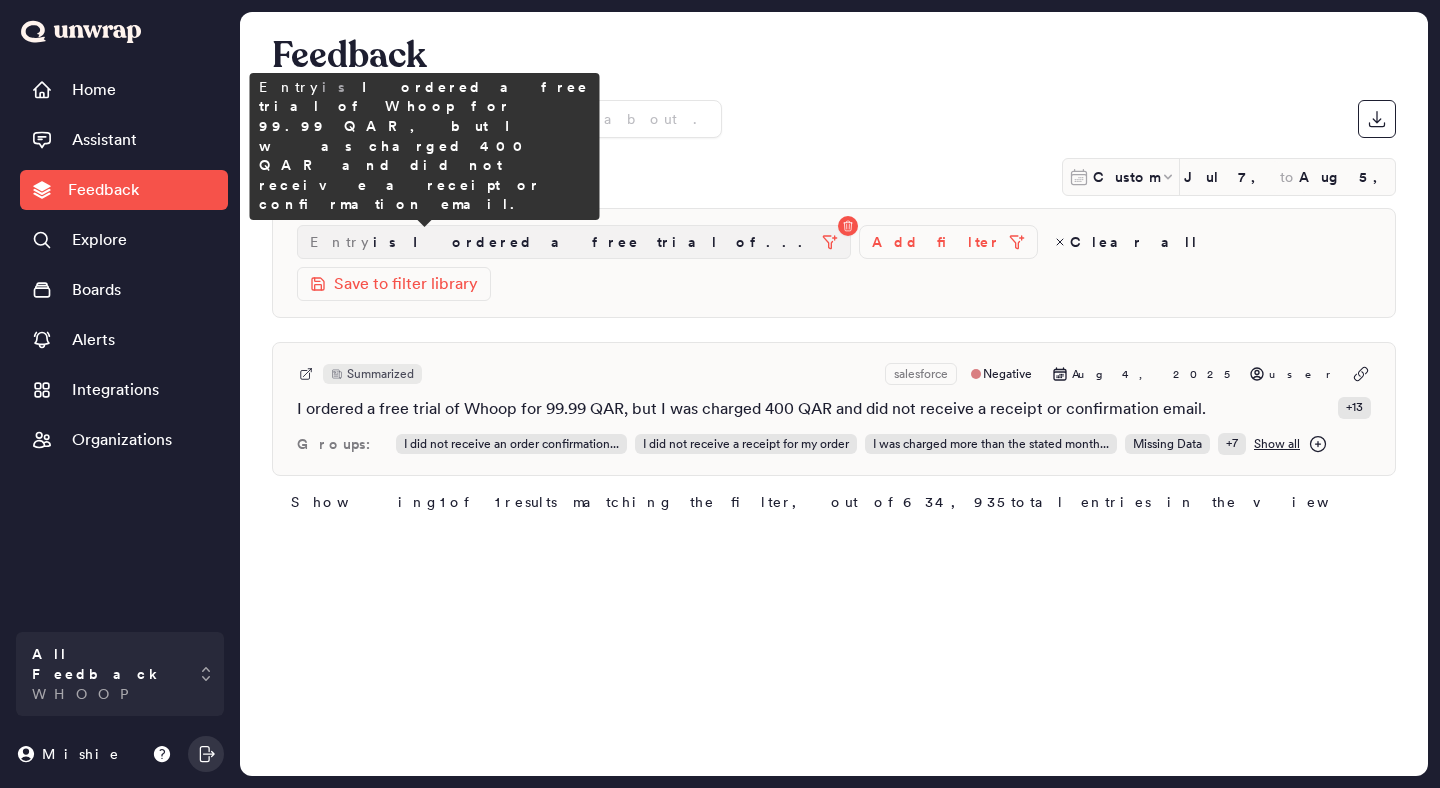 scroll, scrollTop: 0, scrollLeft: 0, axis: both 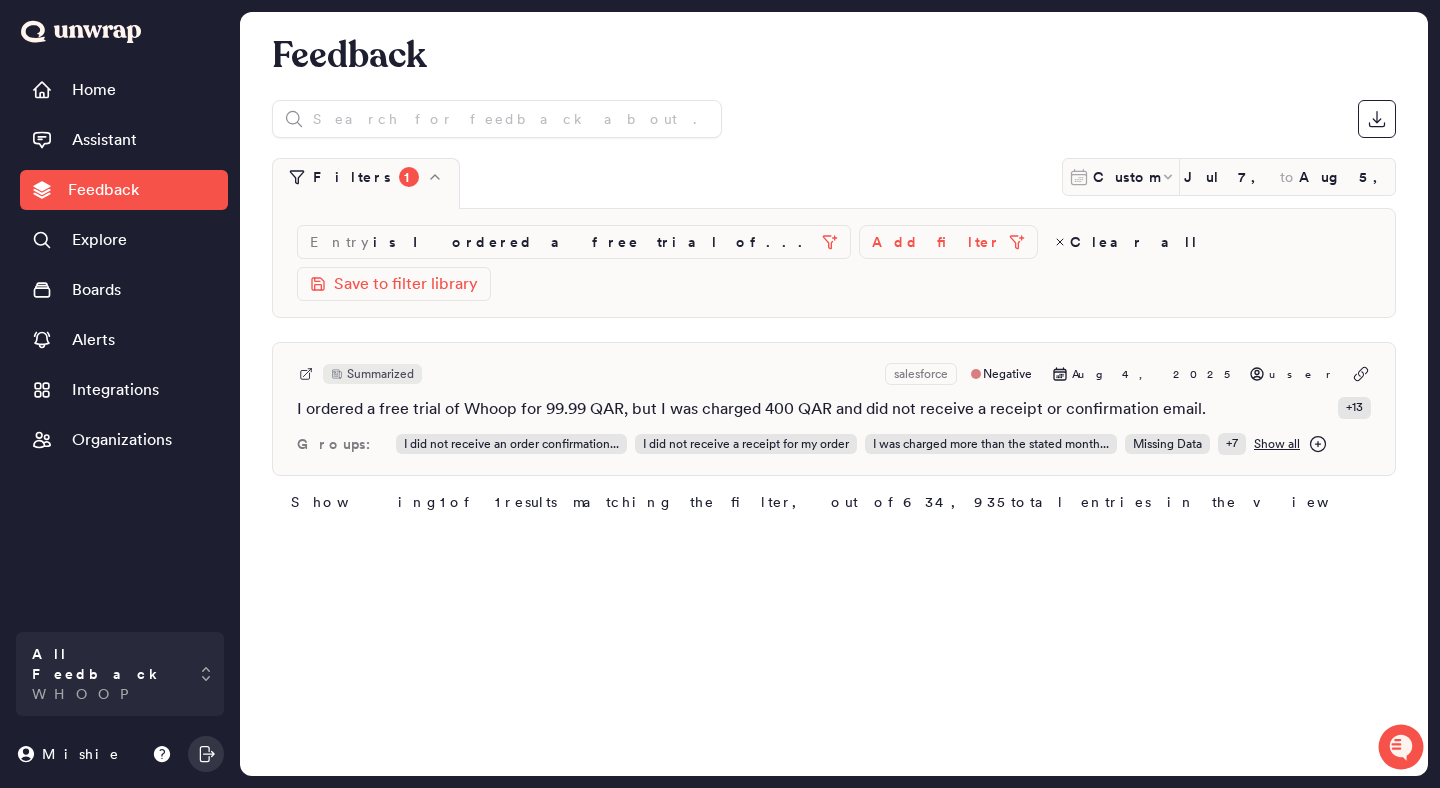 click on "Filters 1 Custom Jul 7, 2025 to Aug 5, 2025 Entry is   I ordered a free trial of... Add filter Clear all Save to filter library Summarized salesforce Negative Aug 4, 2025 user I ordered a free trial of Whoop for 99.99 QAR, but I was charged 400 QAR and did not receive a receipt or confirmation email.    + 13 Groups: I did not receive an order confirmation... I did not receive a receipt for my order I was charged more than the stated month... Missing Data + 7 Show all Showing  1  of   1  results matching the filter, out of  634,935  total entries in the view" at bounding box center [834, 298] 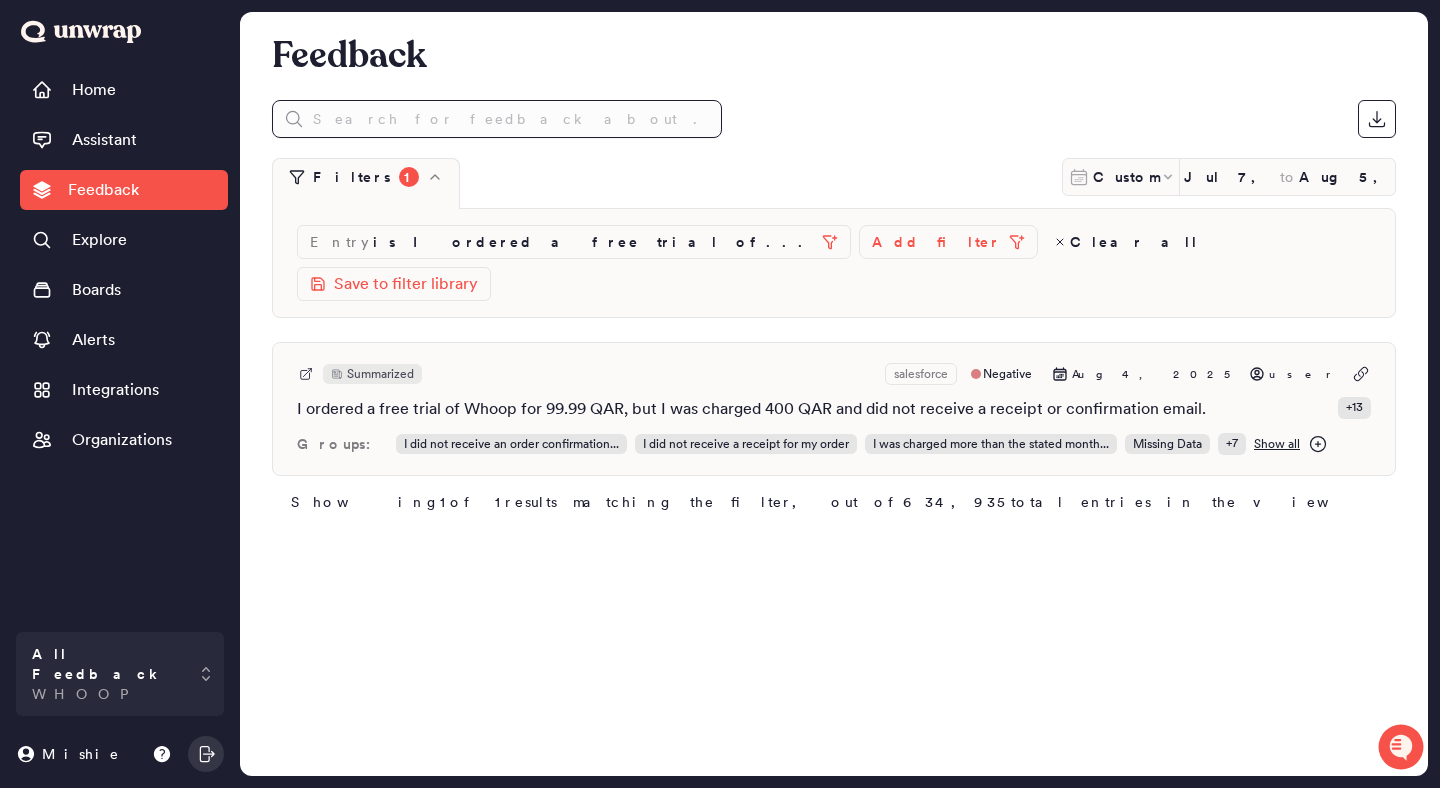 click at bounding box center (497, 119) 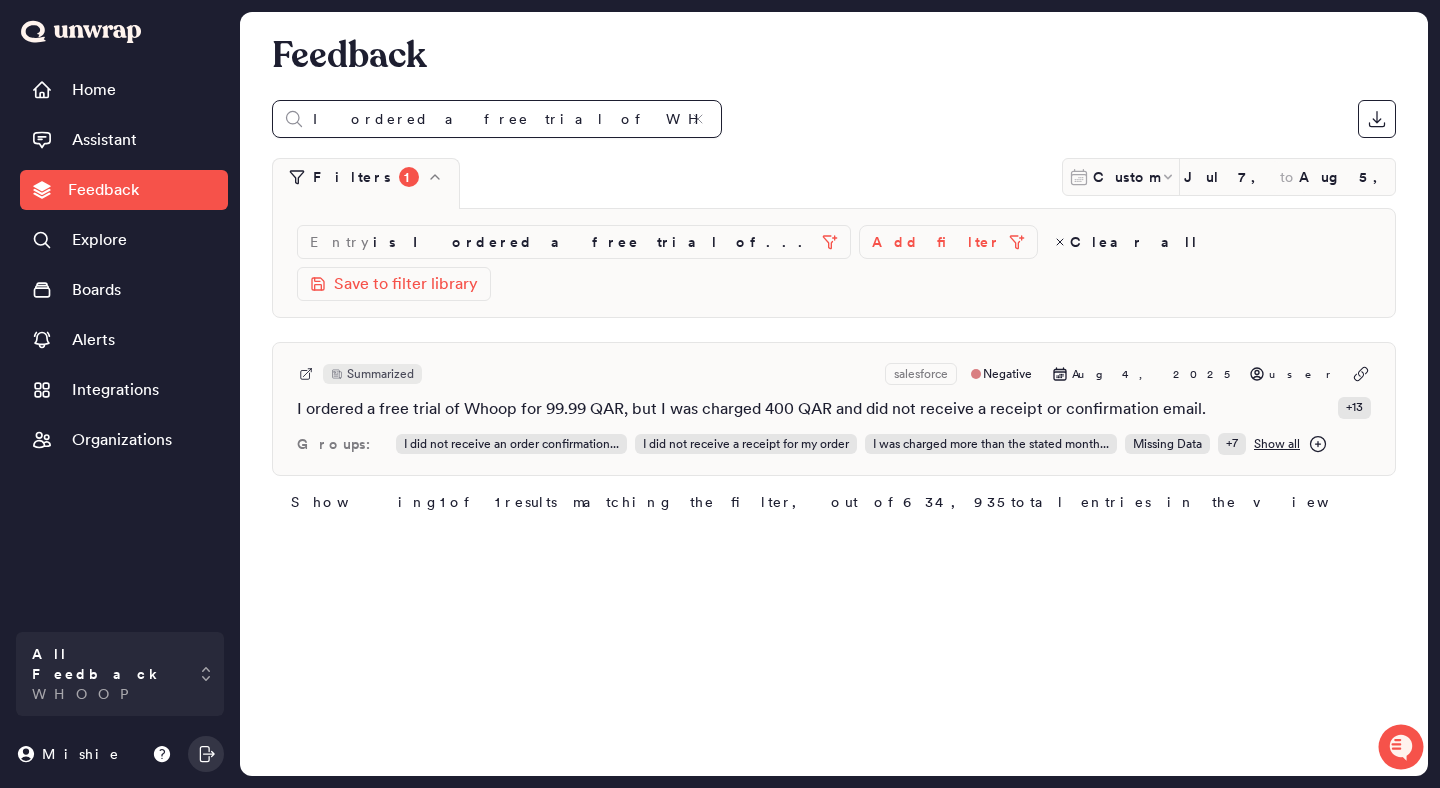 drag, startPoint x: 525, startPoint y: 134, endPoint x: 267, endPoint y: 105, distance: 259.62473 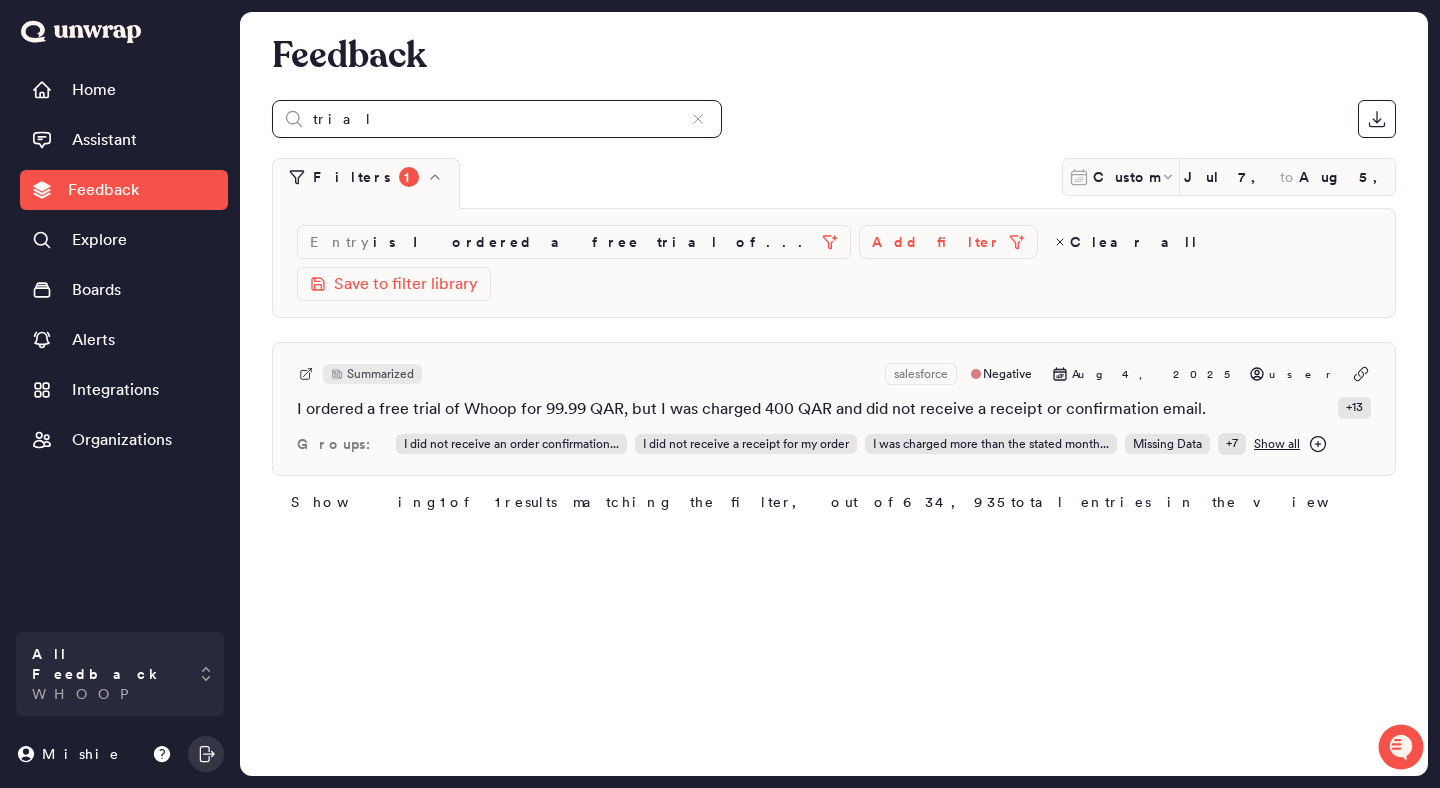 type on "trial" 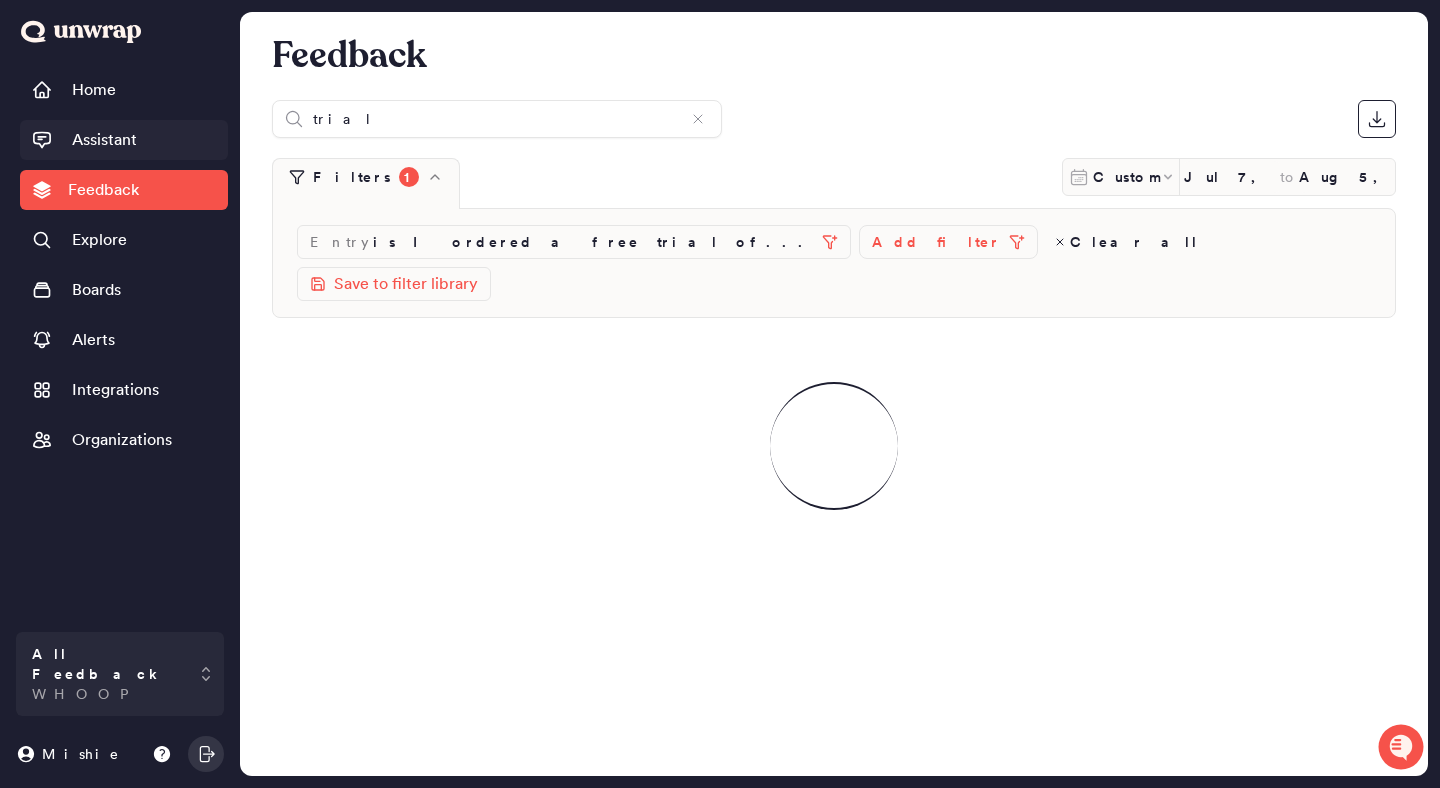 click on "Assistant" at bounding box center [124, 140] 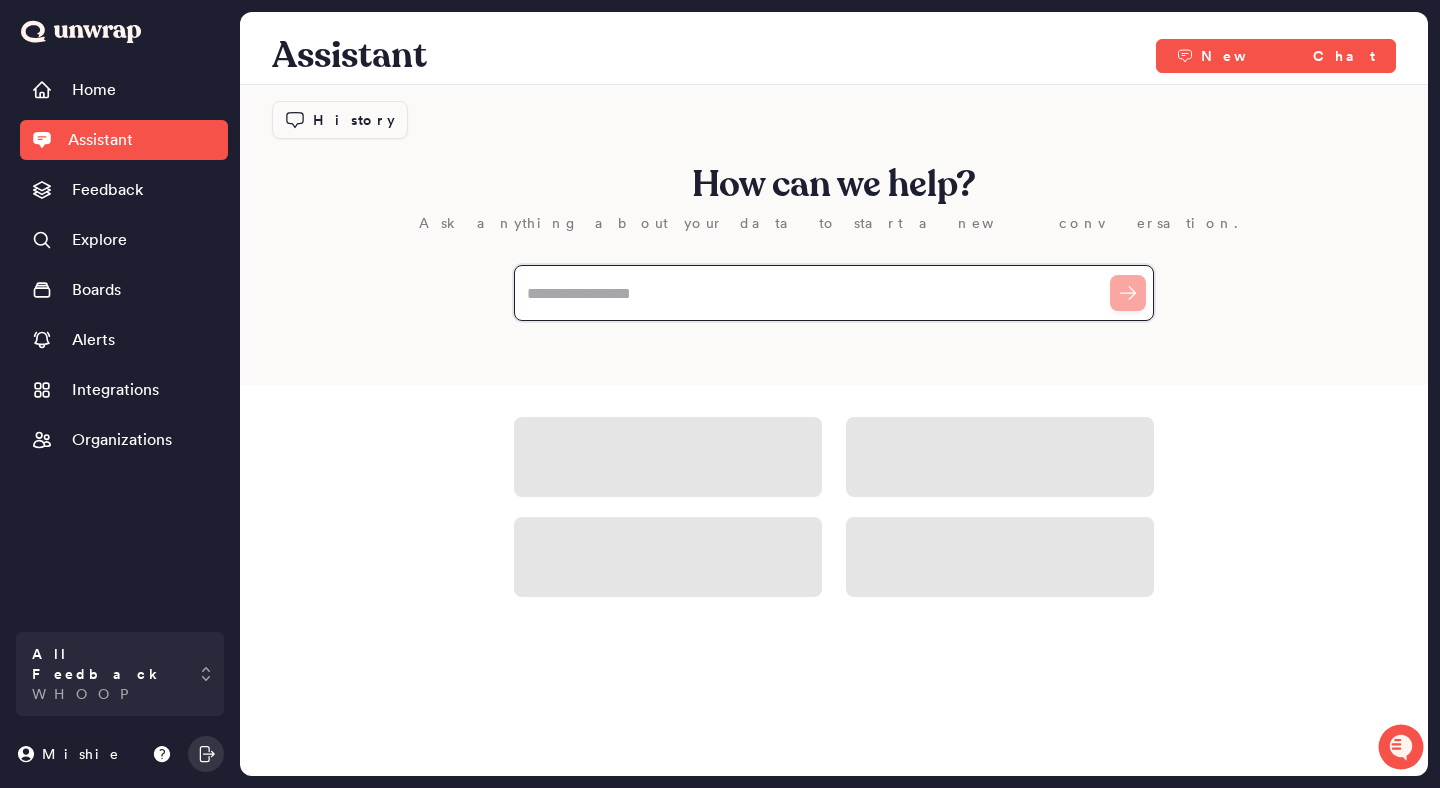 click at bounding box center (834, 293) 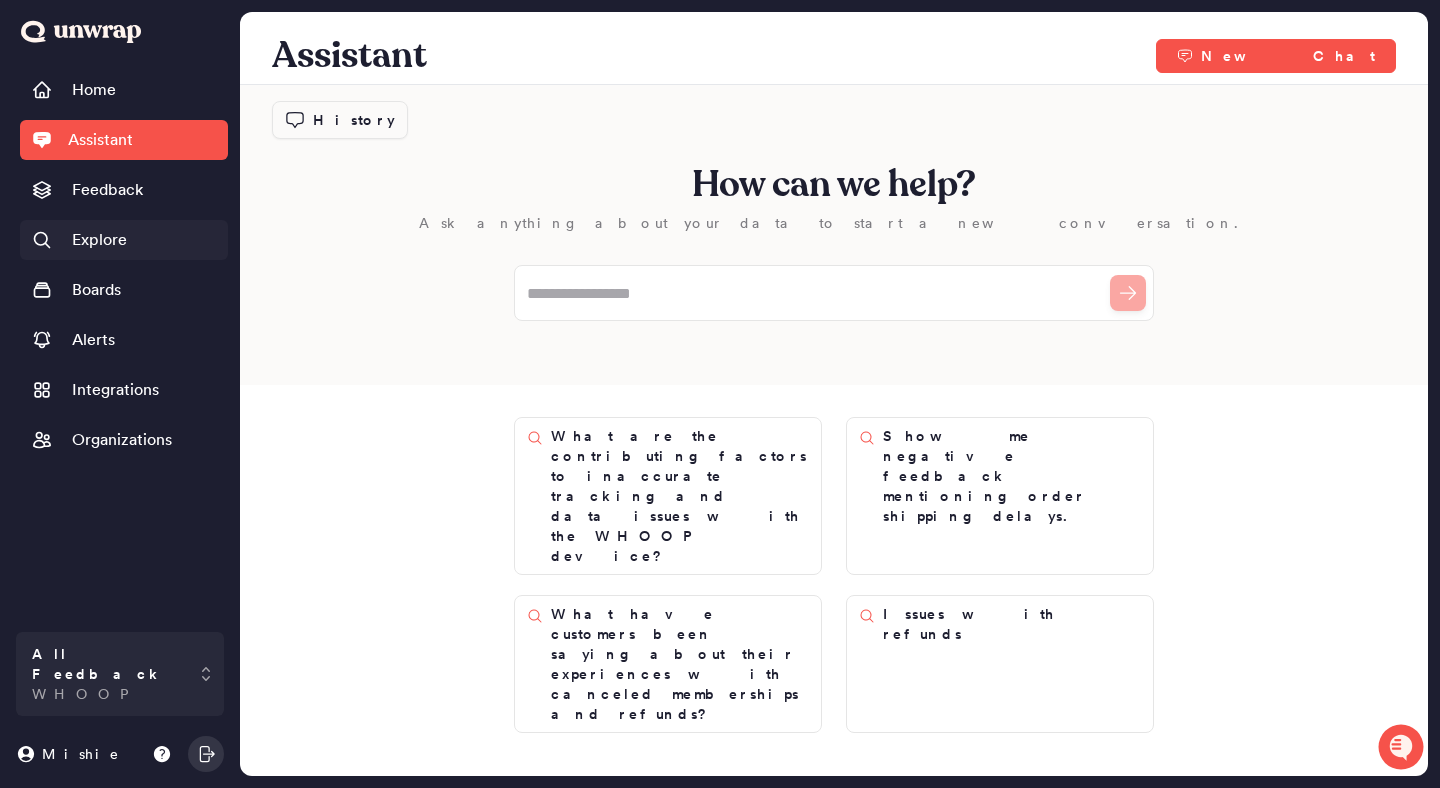 click on "Explore" at bounding box center [99, 240] 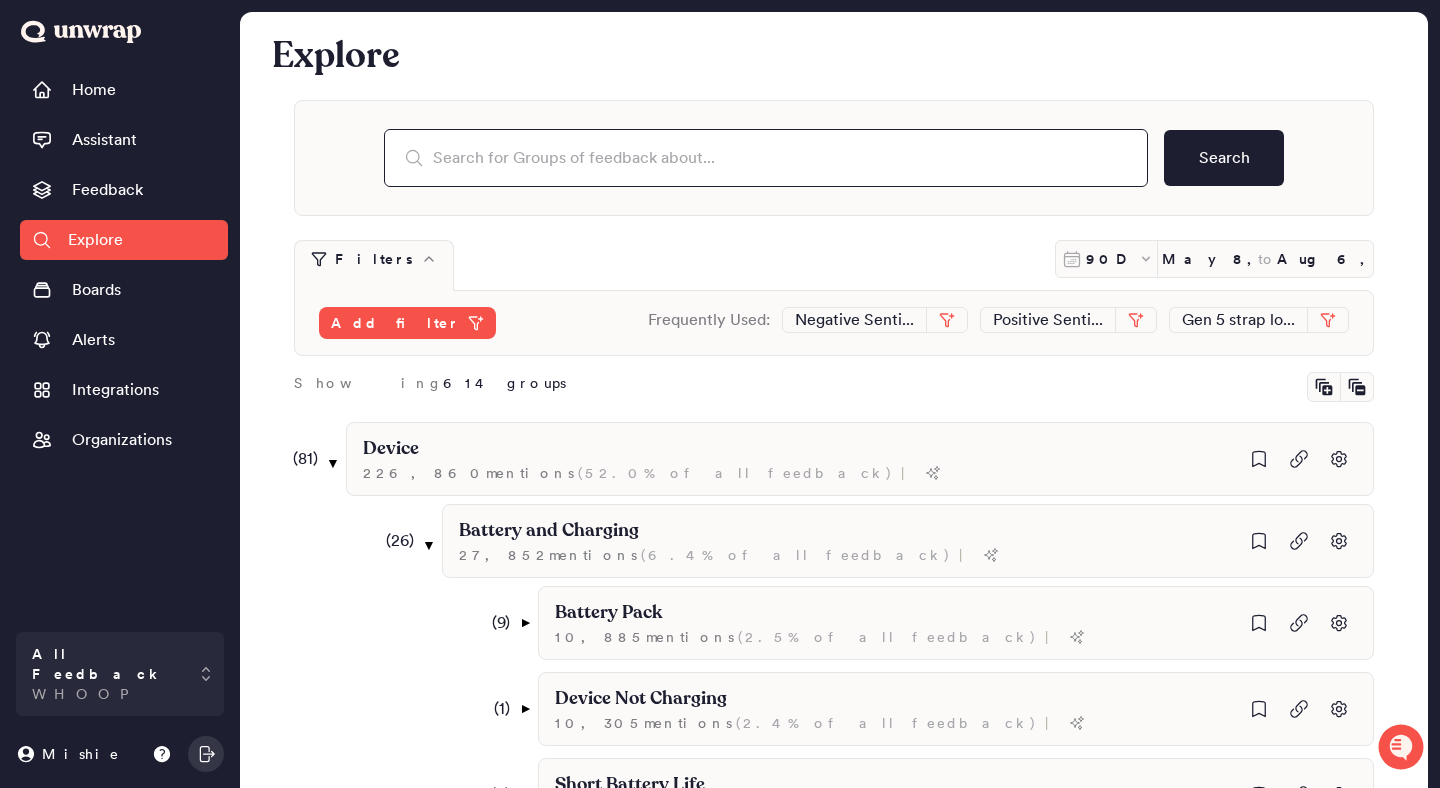 click at bounding box center [766, 158] 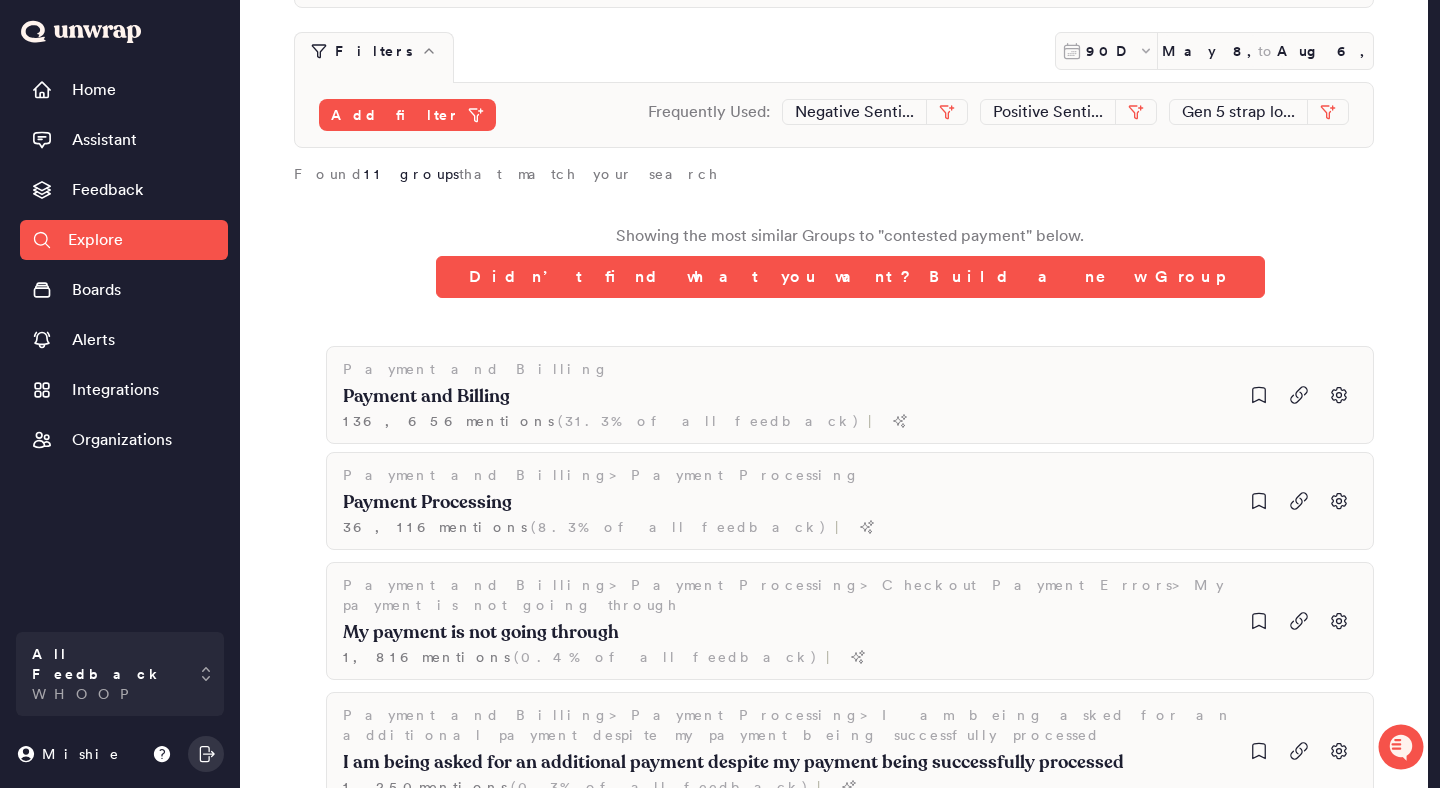 scroll, scrollTop: 209, scrollLeft: 0, axis: vertical 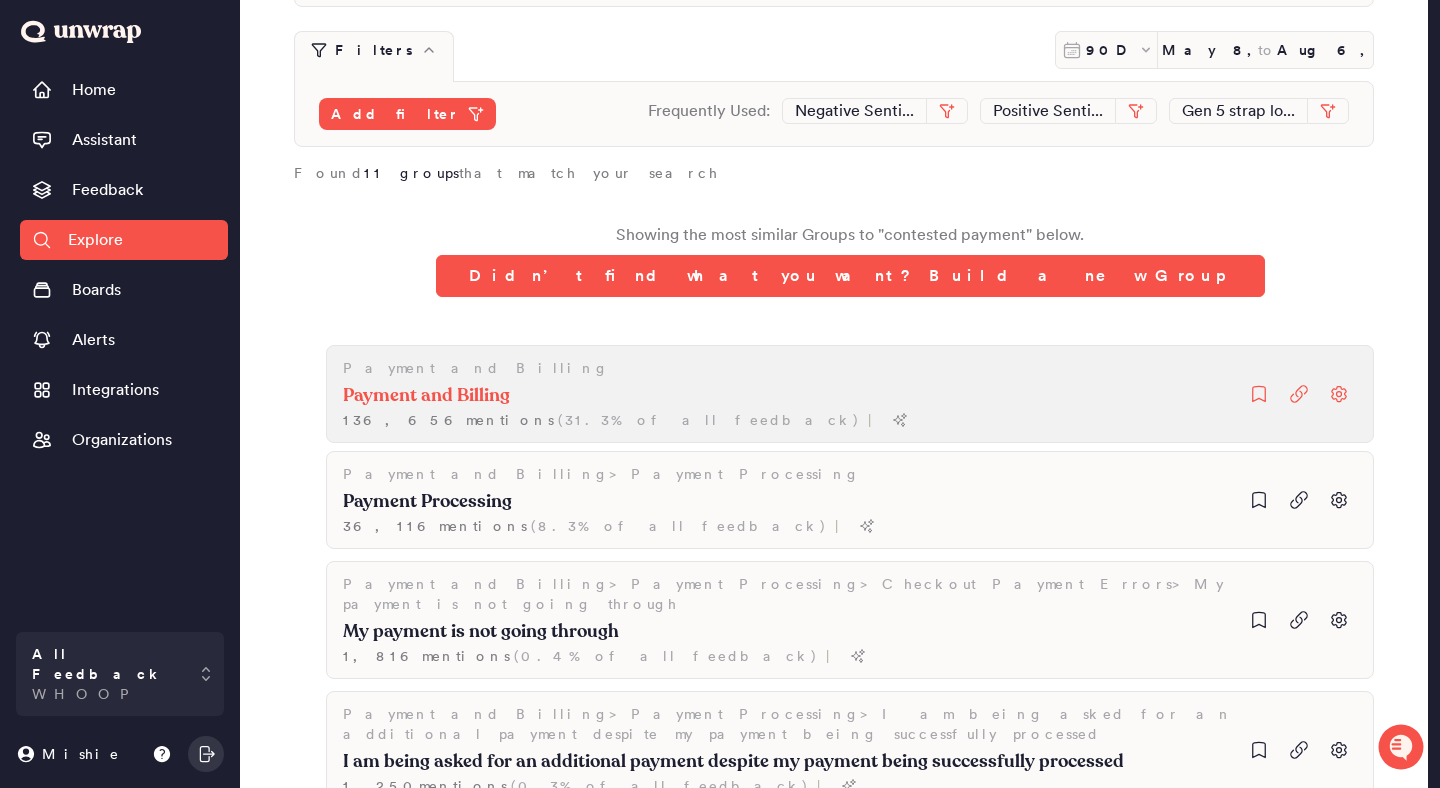 click on "Payment and Billing" at bounding box center [625, 368] 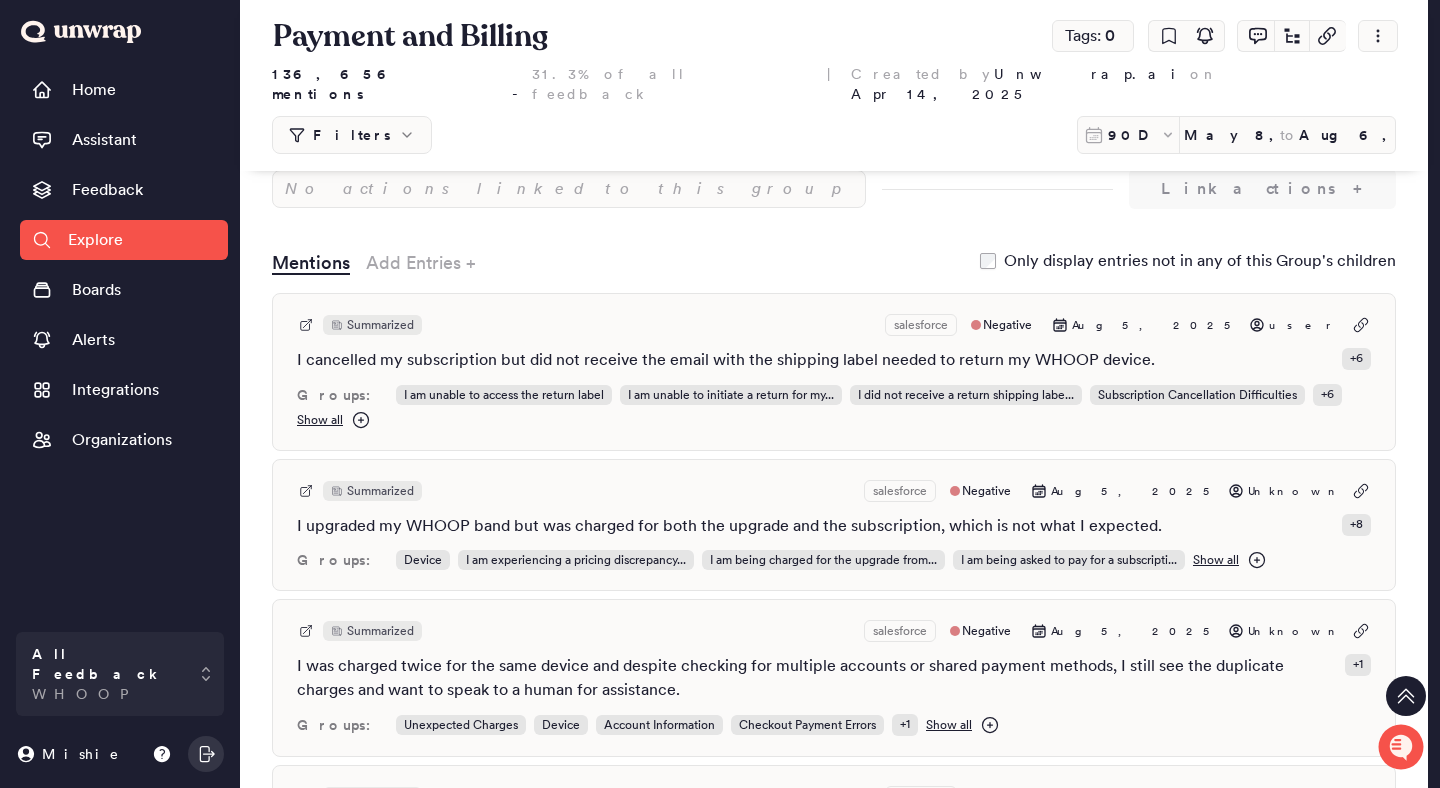 scroll, scrollTop: 0, scrollLeft: 0, axis: both 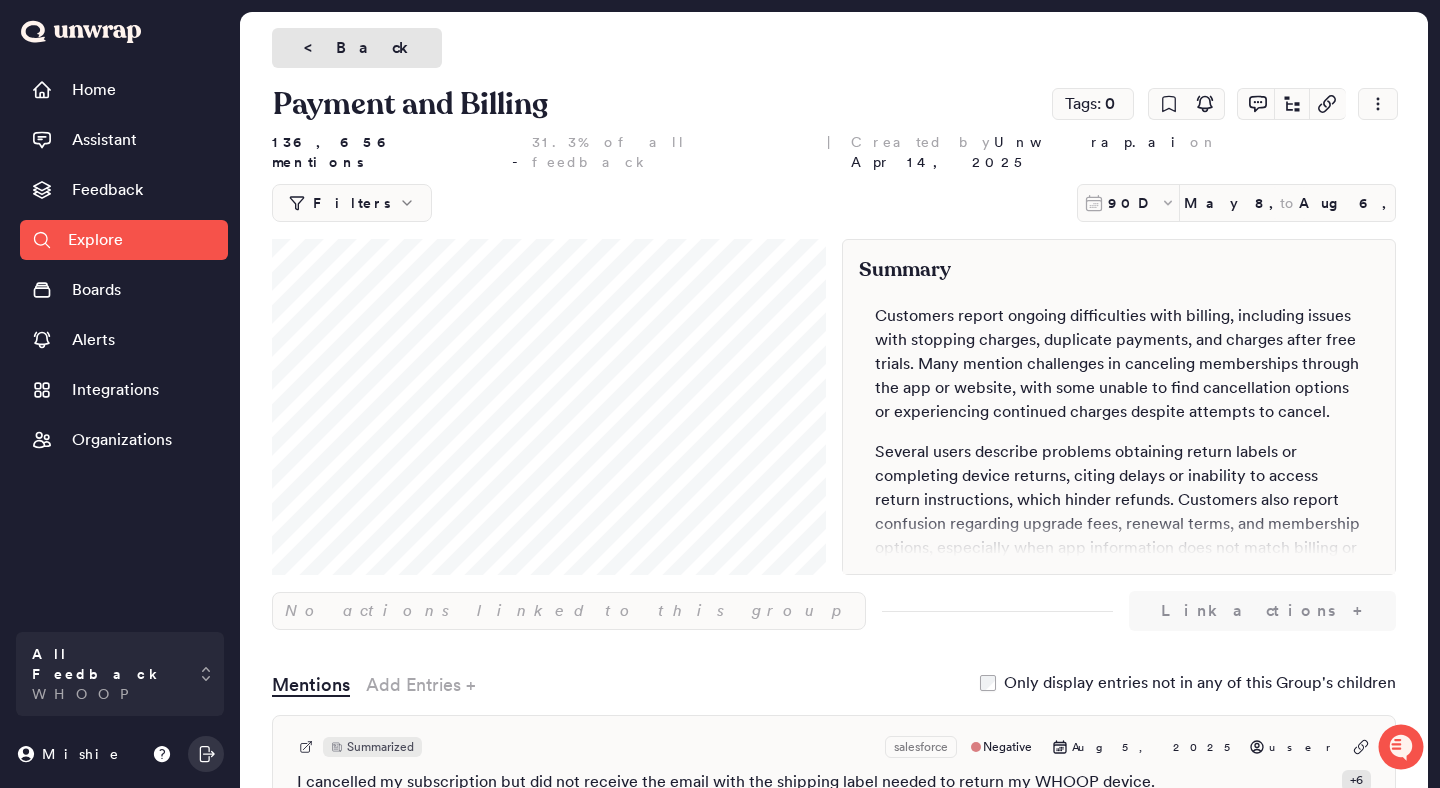 click on "< Back" at bounding box center (357, 48) 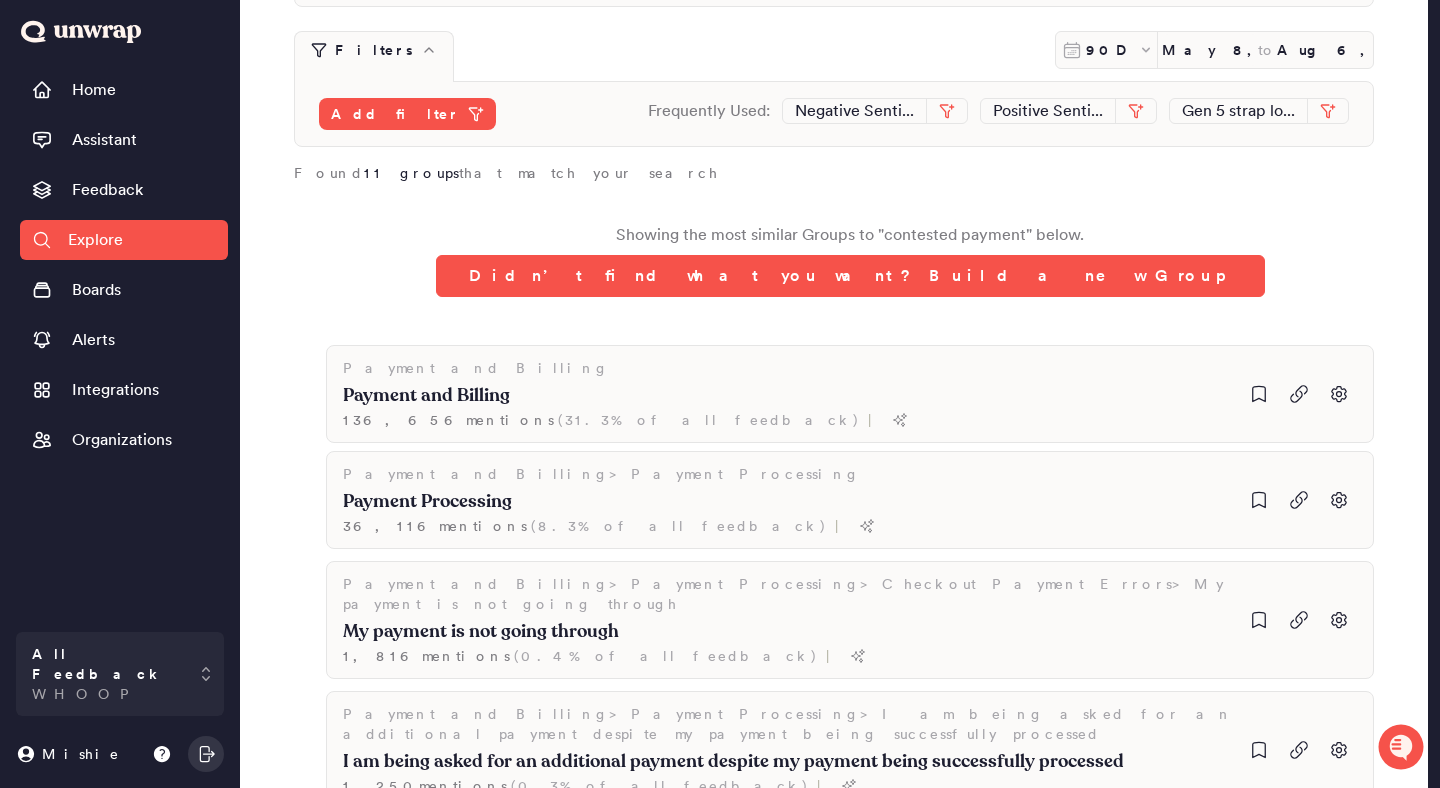 scroll, scrollTop: 0, scrollLeft: 0, axis: both 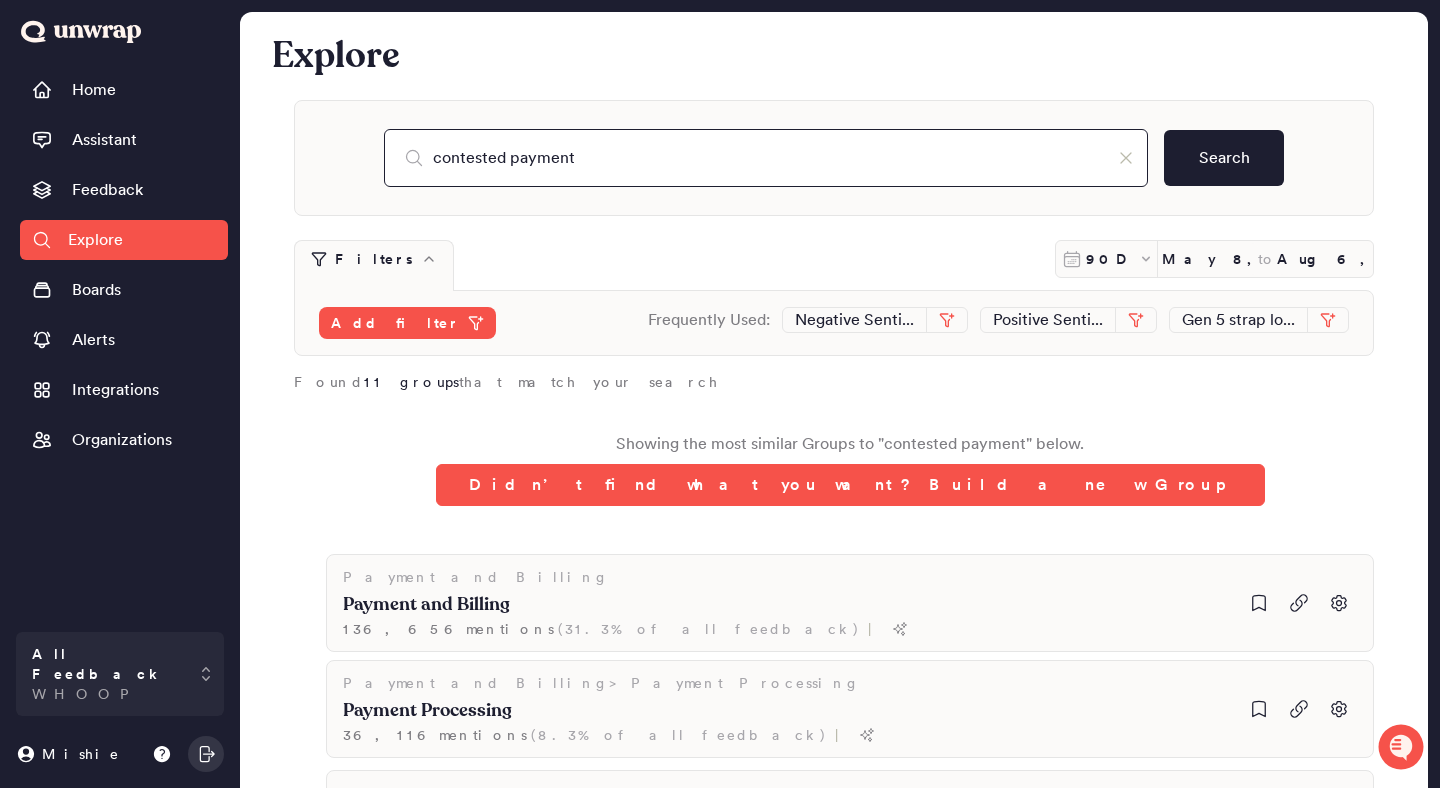 click on "contested payment" at bounding box center [766, 158] 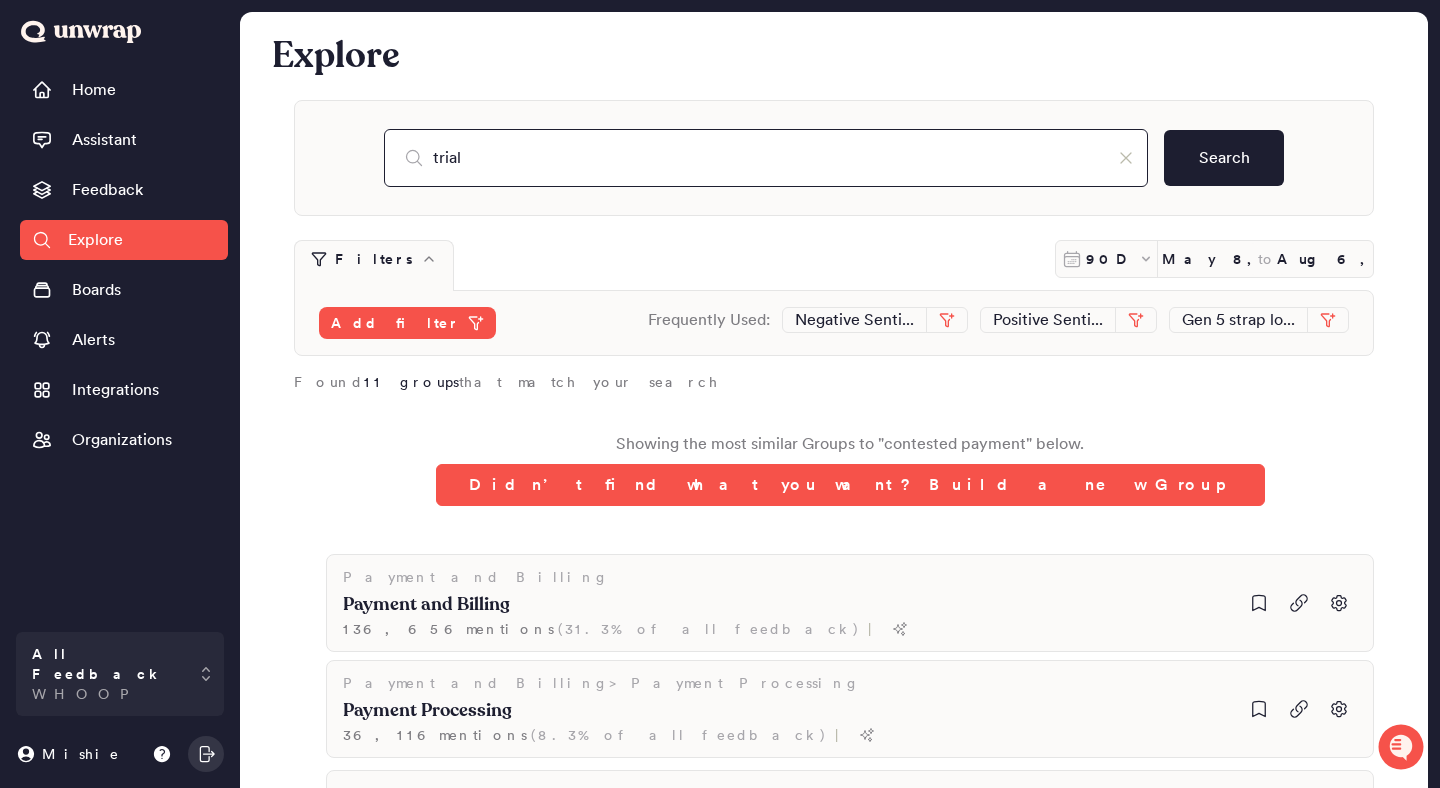 type on "trial" 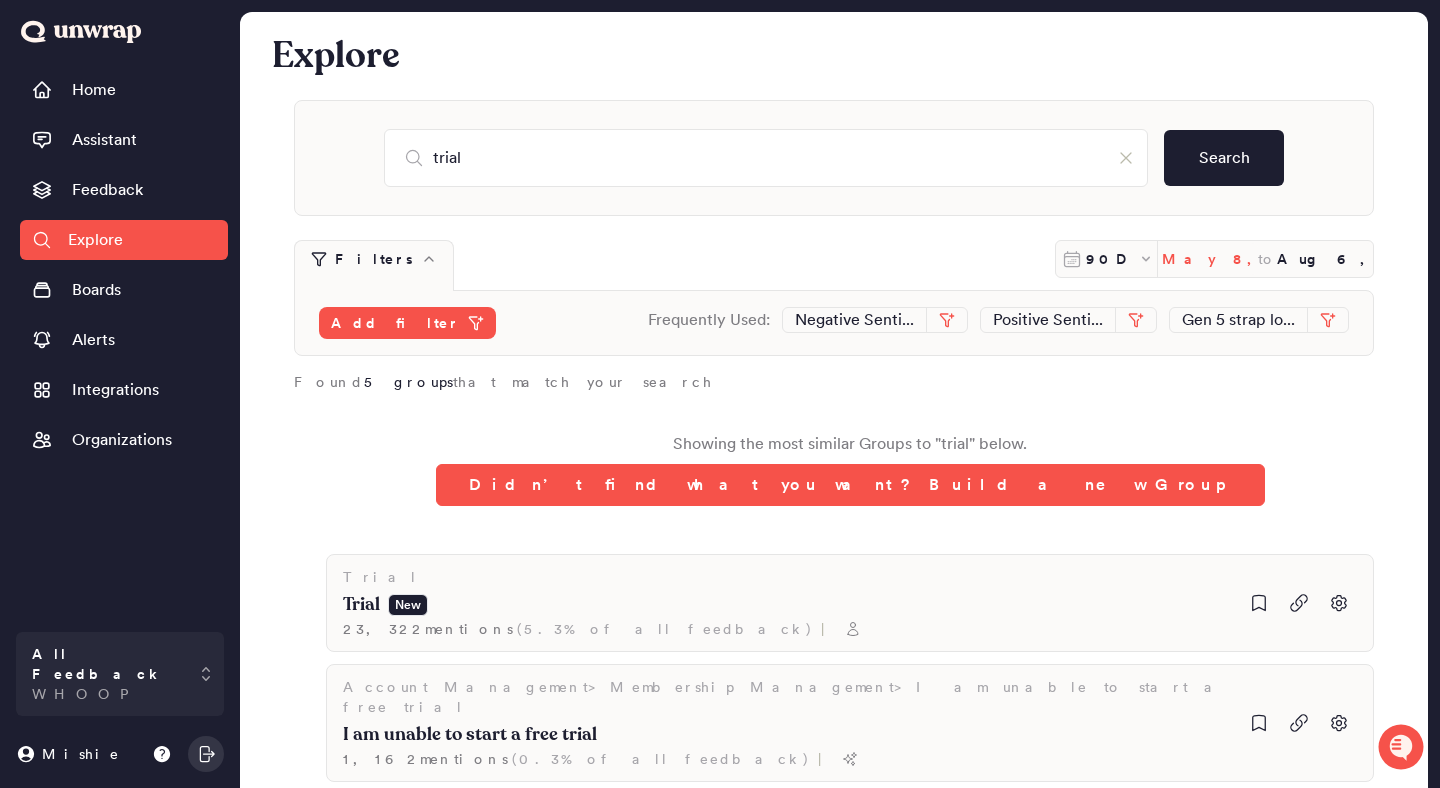 click on "May 8, 2025" at bounding box center [1210, 259] 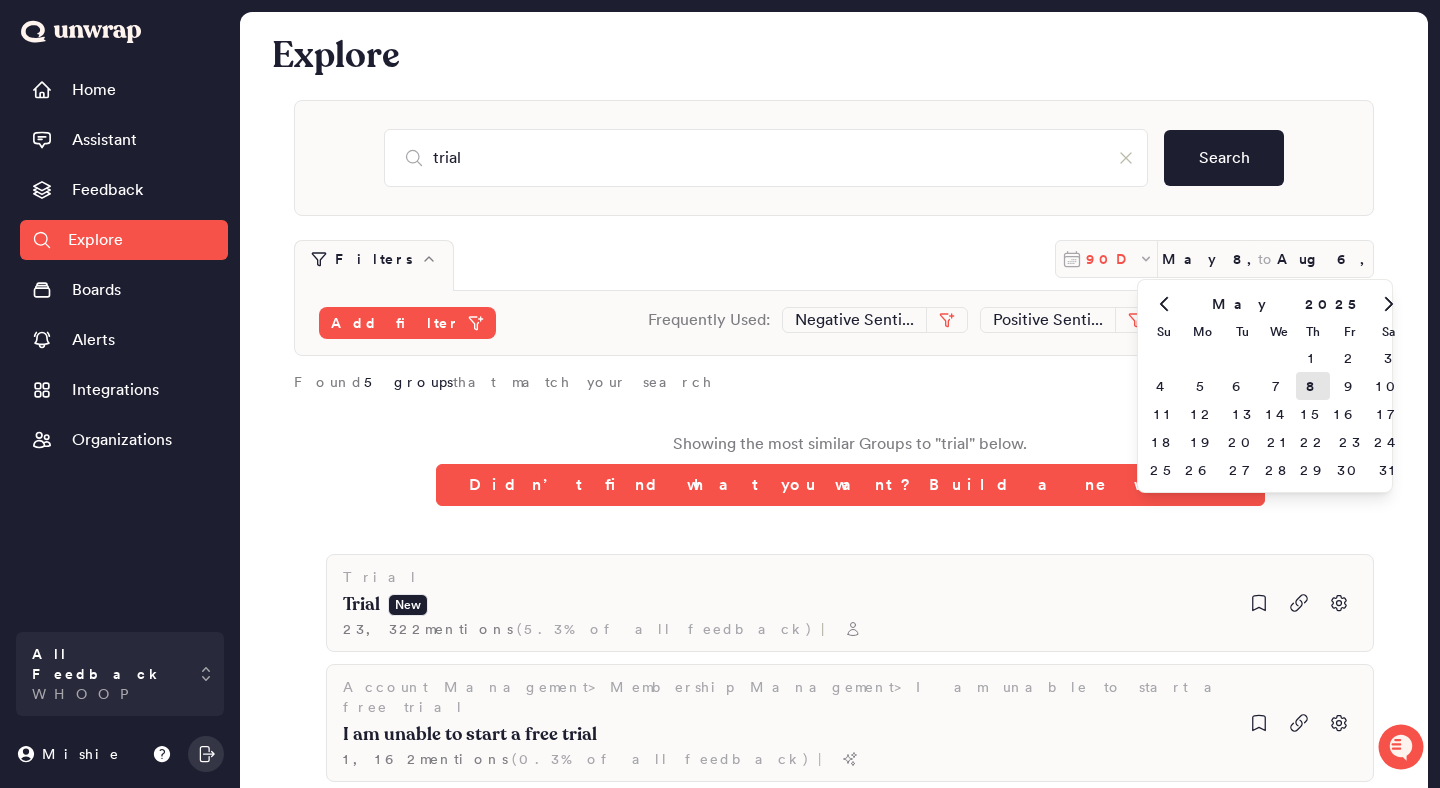 click 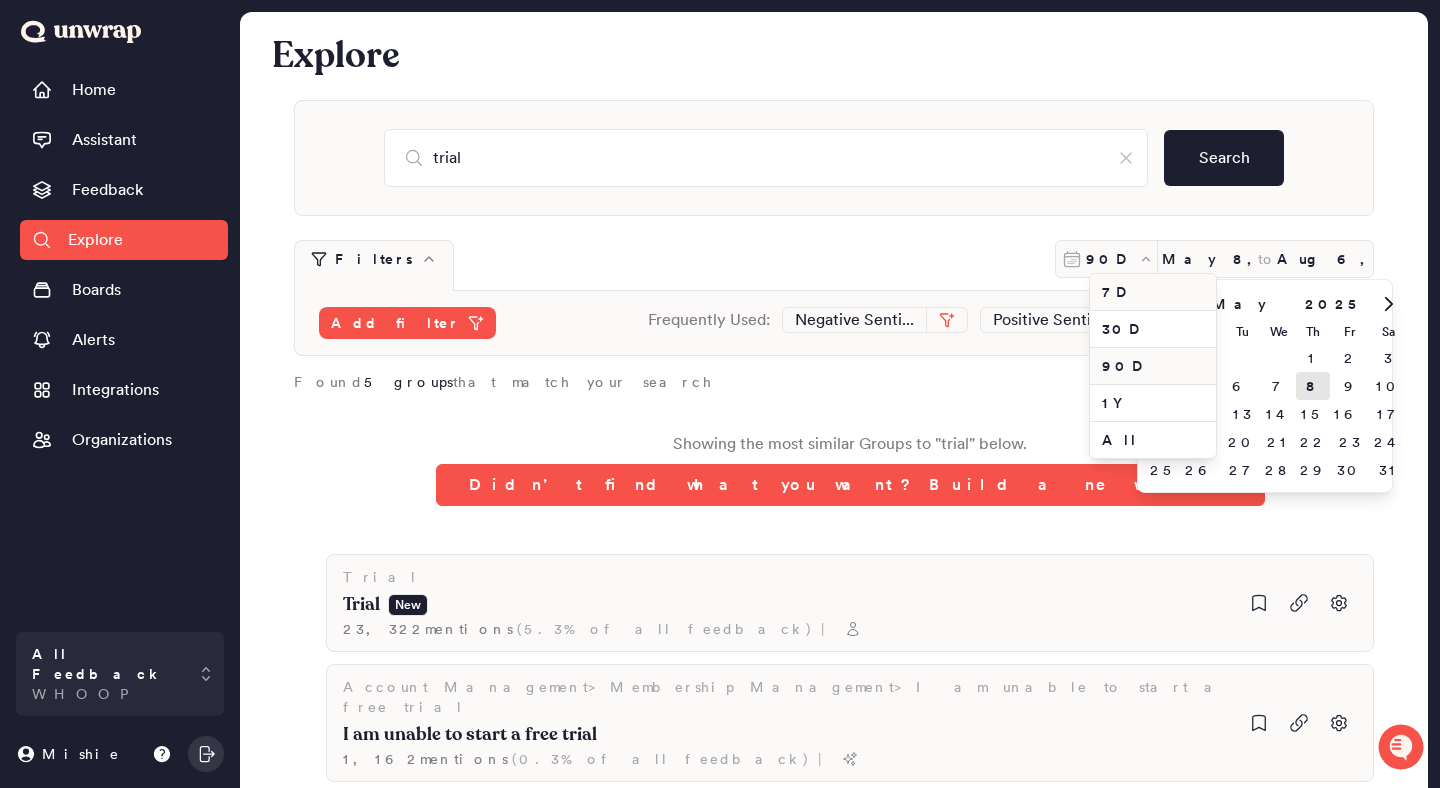 click on "7D" at bounding box center (1153, 292) 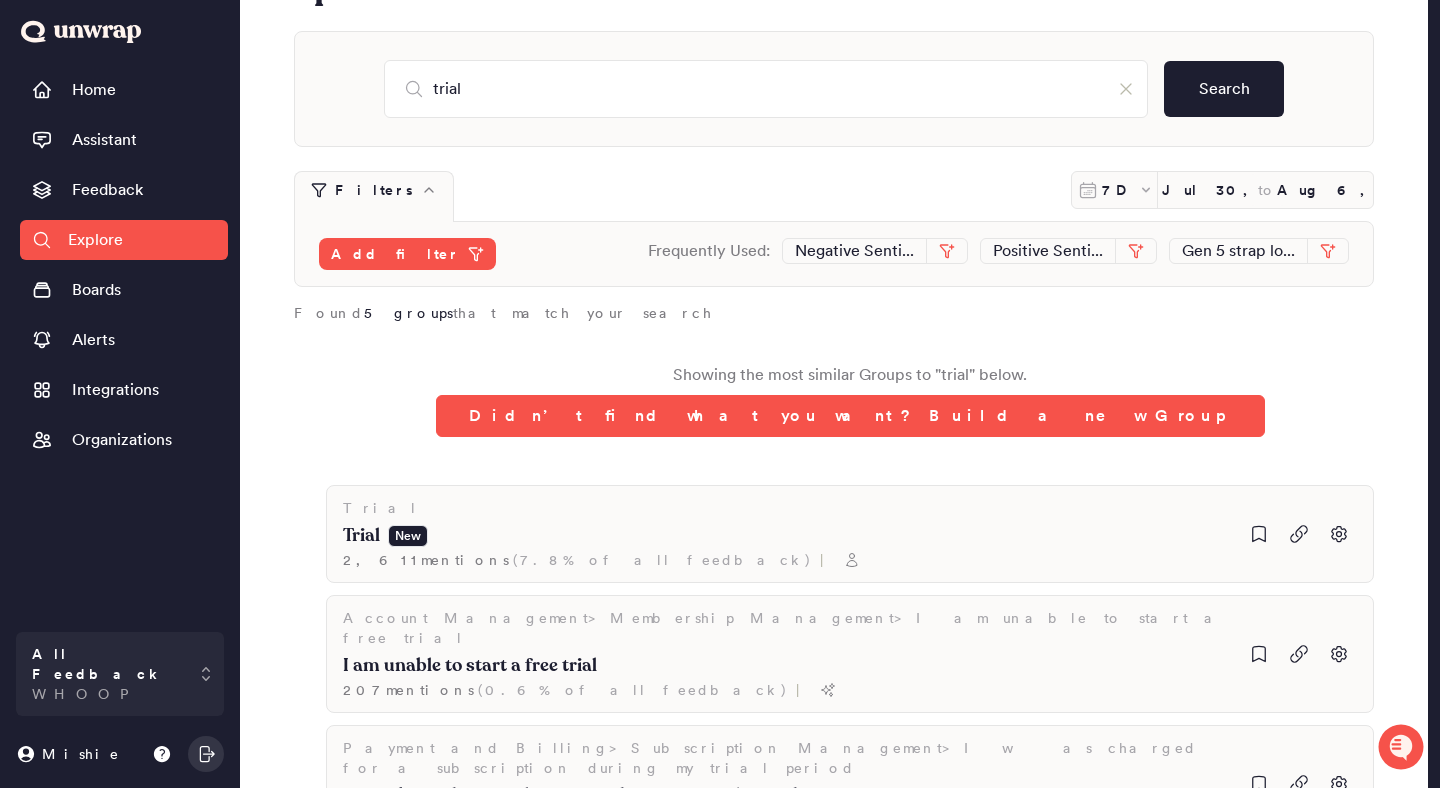 scroll, scrollTop: 92, scrollLeft: 0, axis: vertical 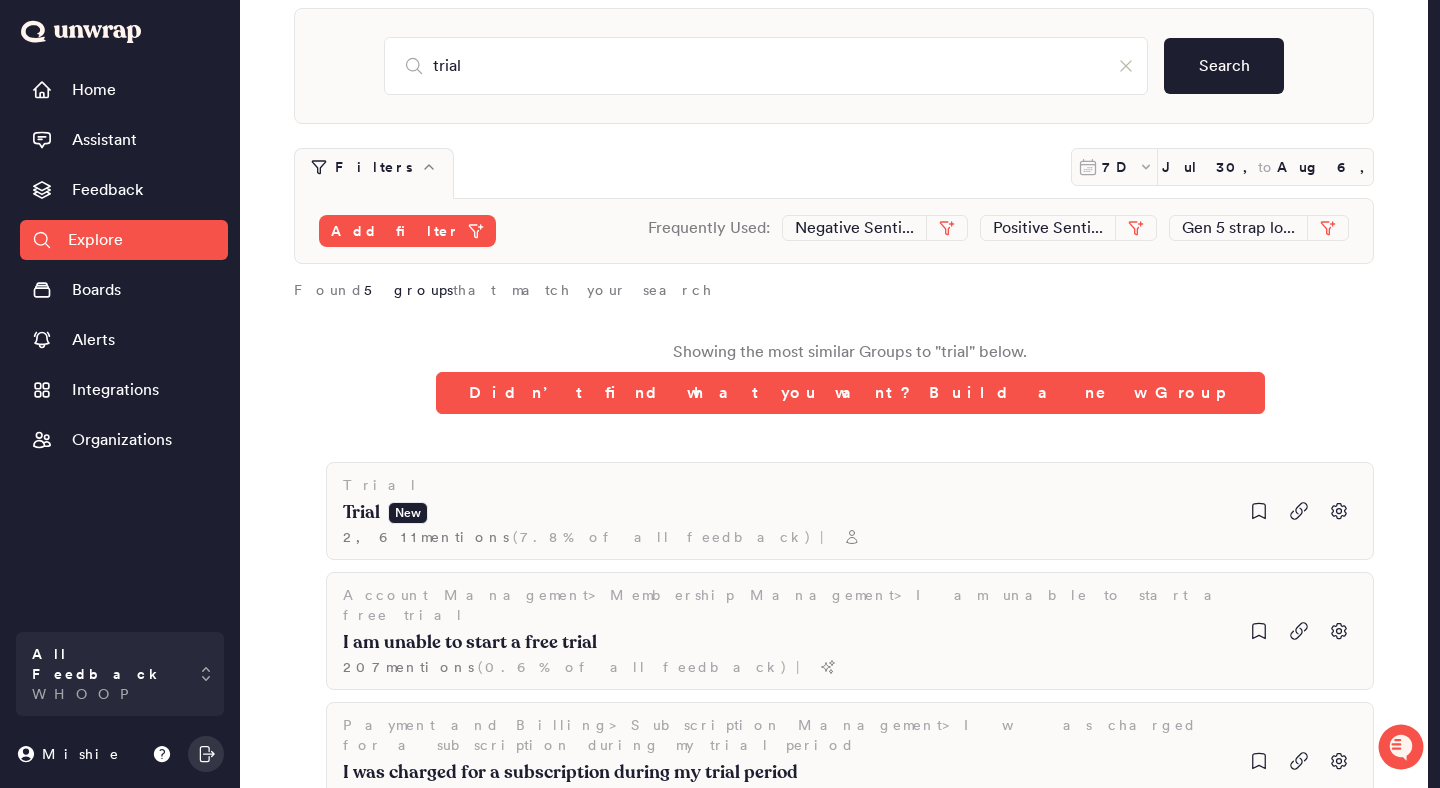 click on "Trial New" at bounding box center (601, 513) 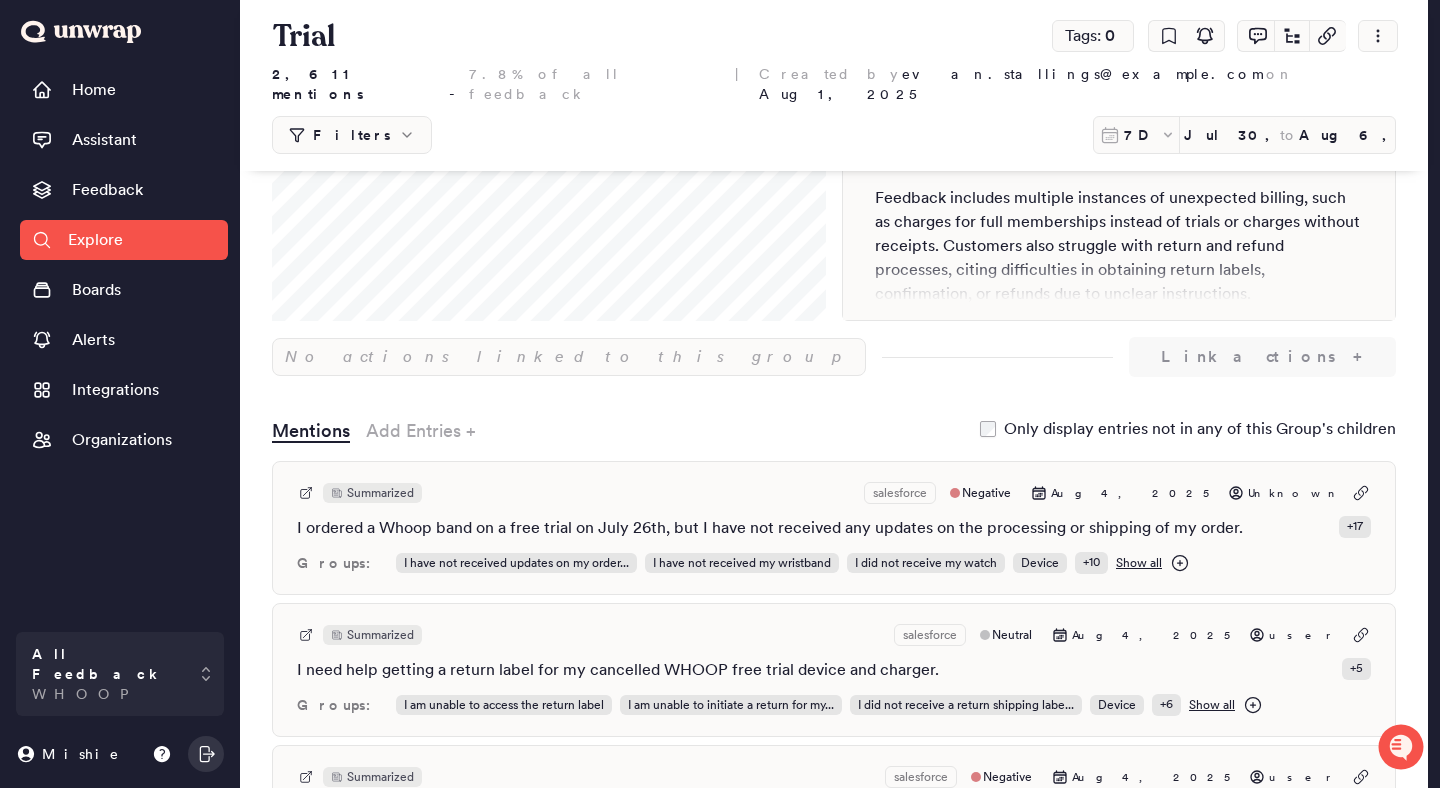 scroll, scrollTop: 0, scrollLeft: 0, axis: both 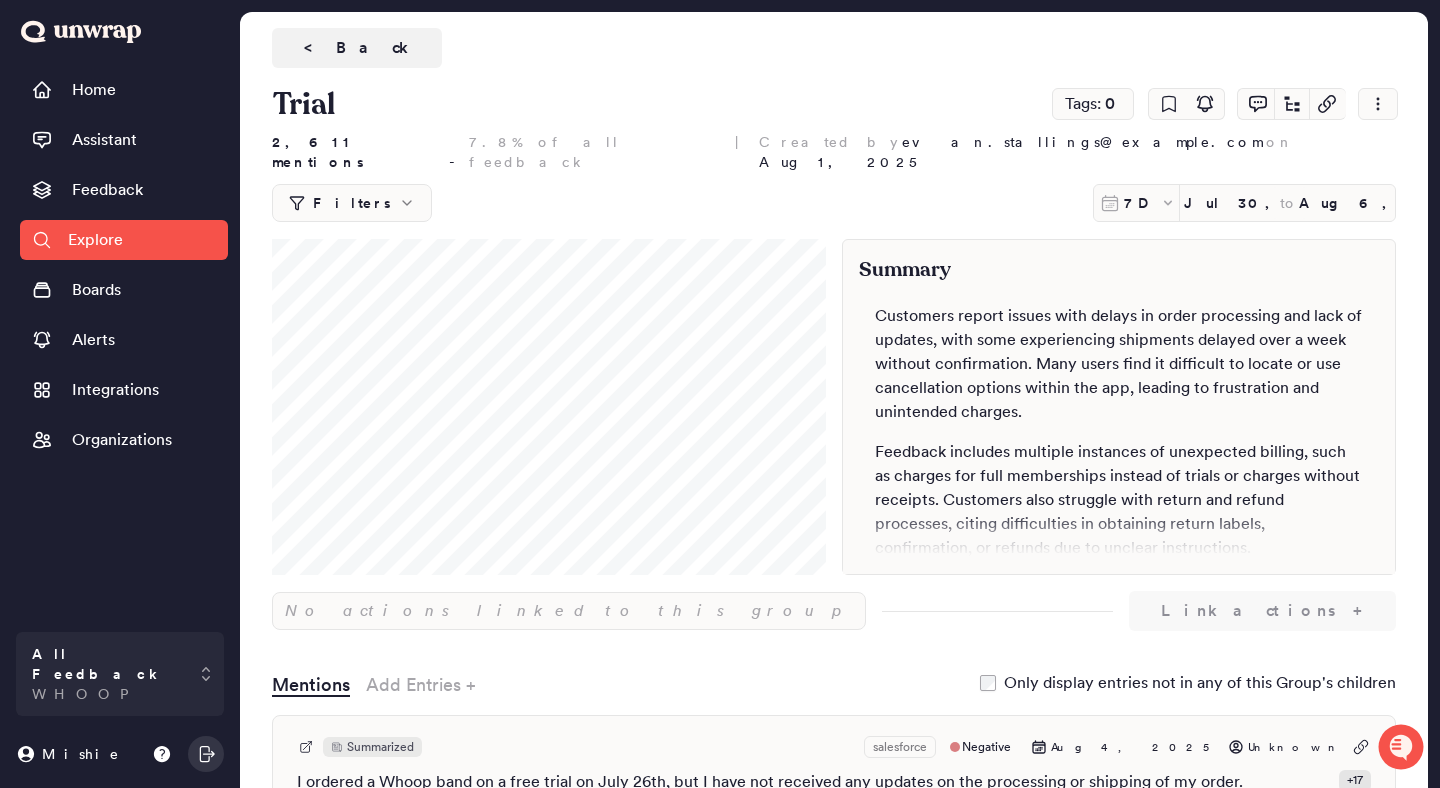 click on "Filters" at bounding box center [352, 203] 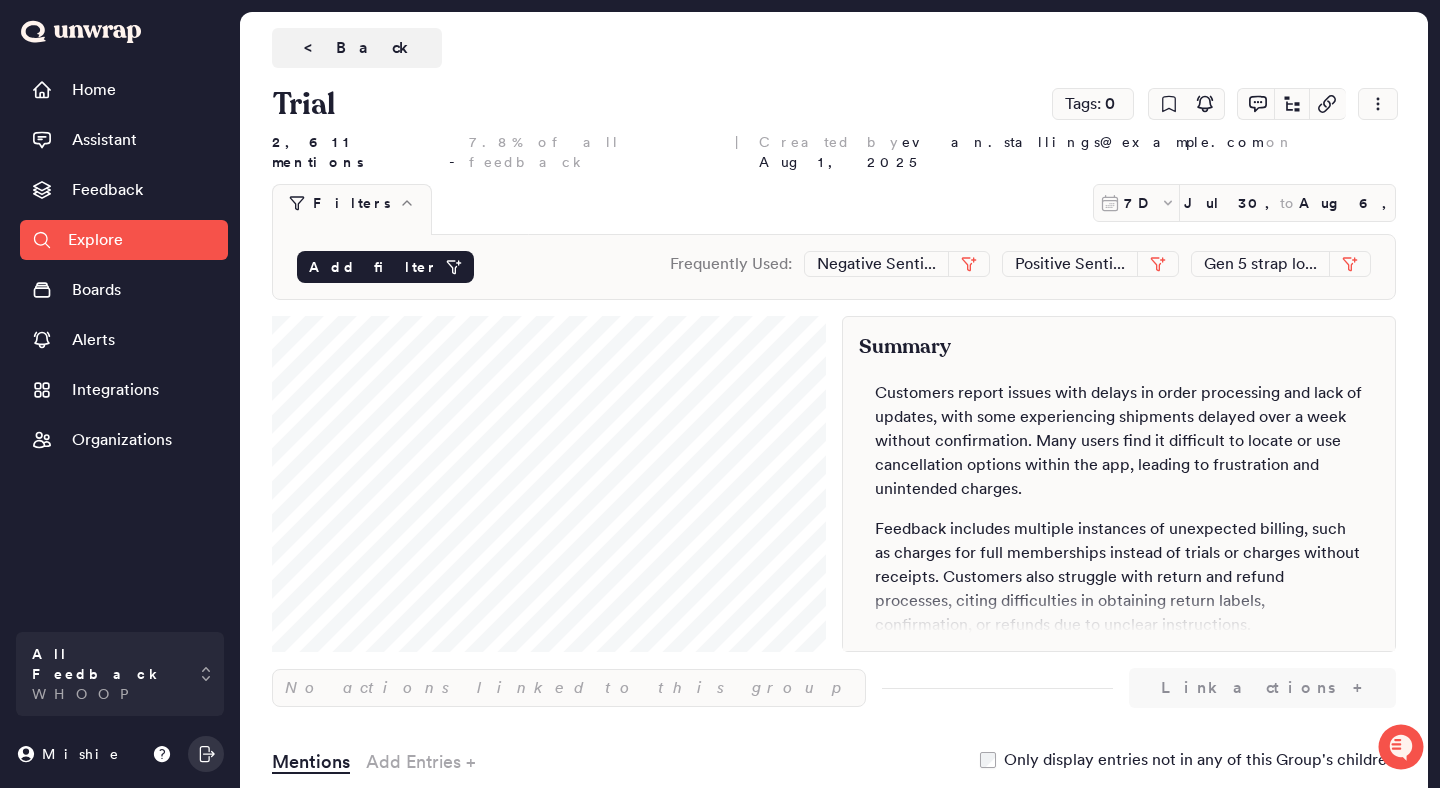 click on "Add filter" at bounding box center [373, 267] 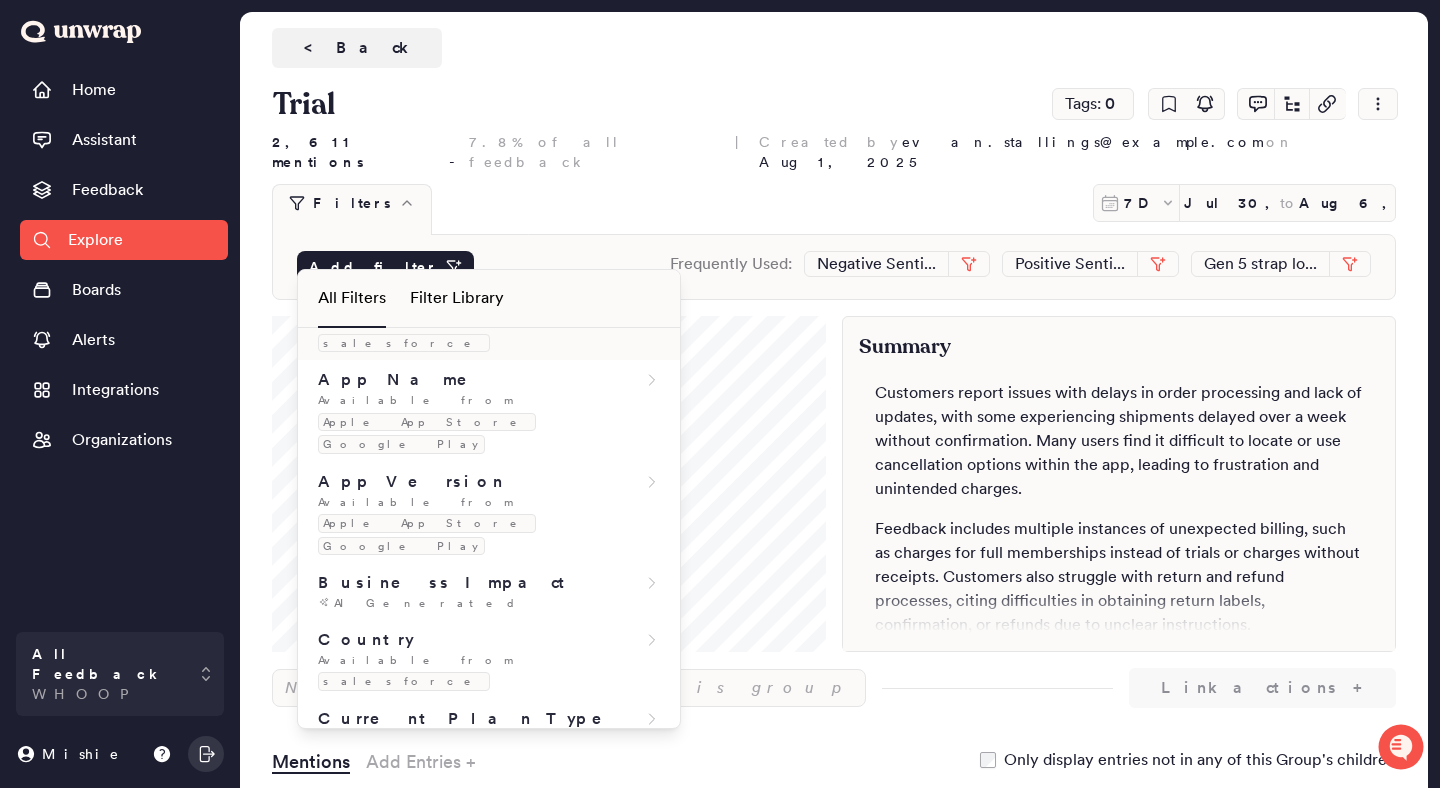 scroll, scrollTop: 217, scrollLeft: 0, axis: vertical 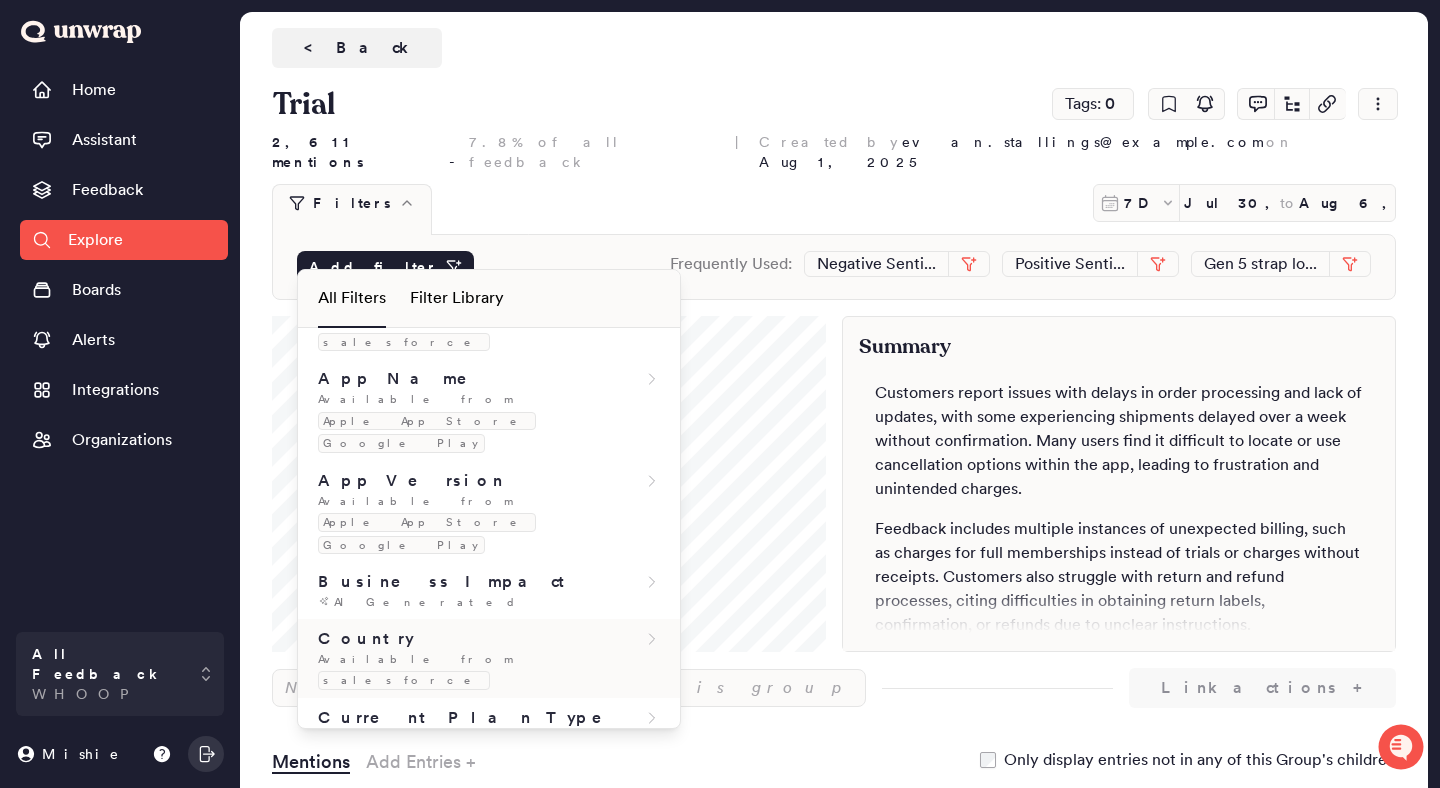 click on "Country" at bounding box center (489, 639) 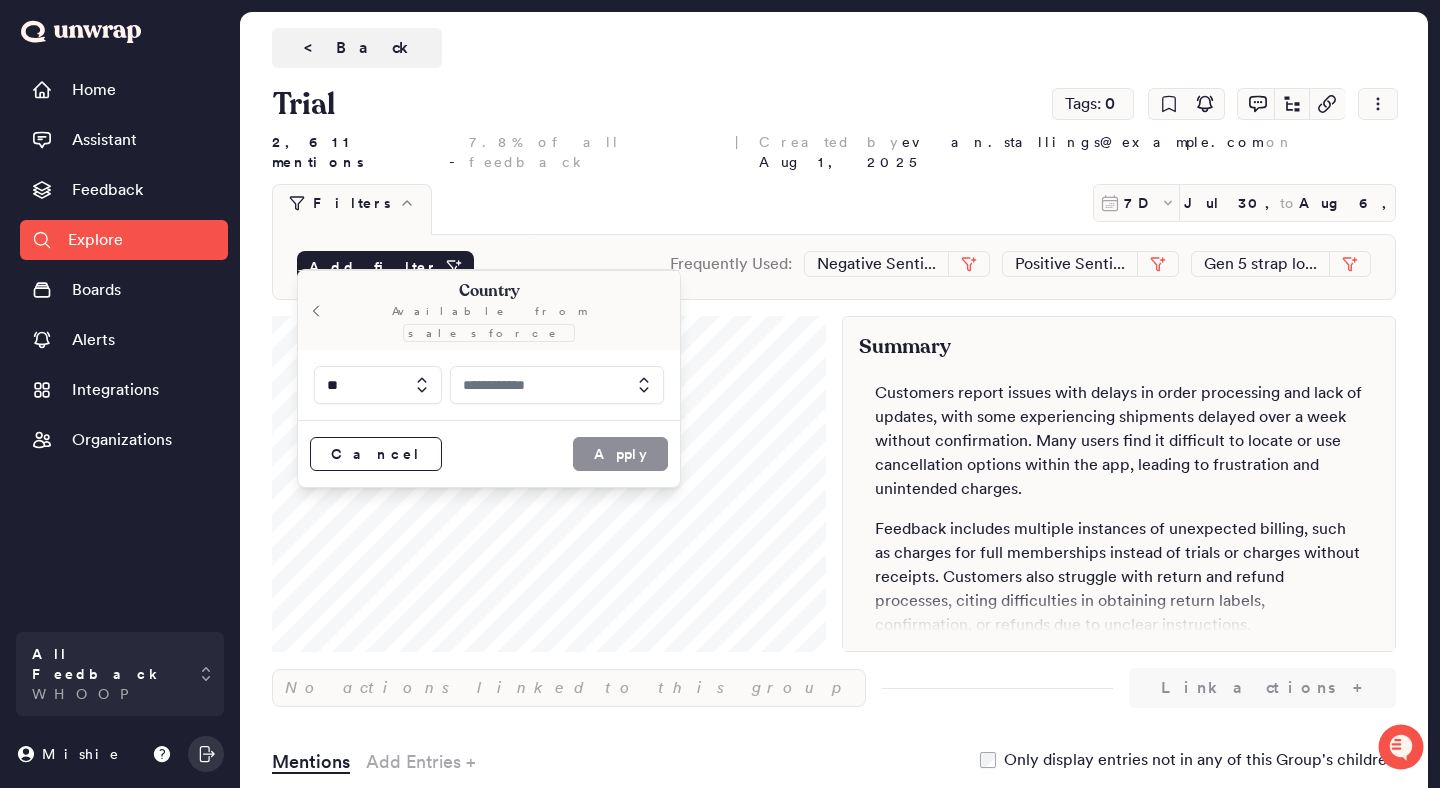 click at bounding box center [557, 385] 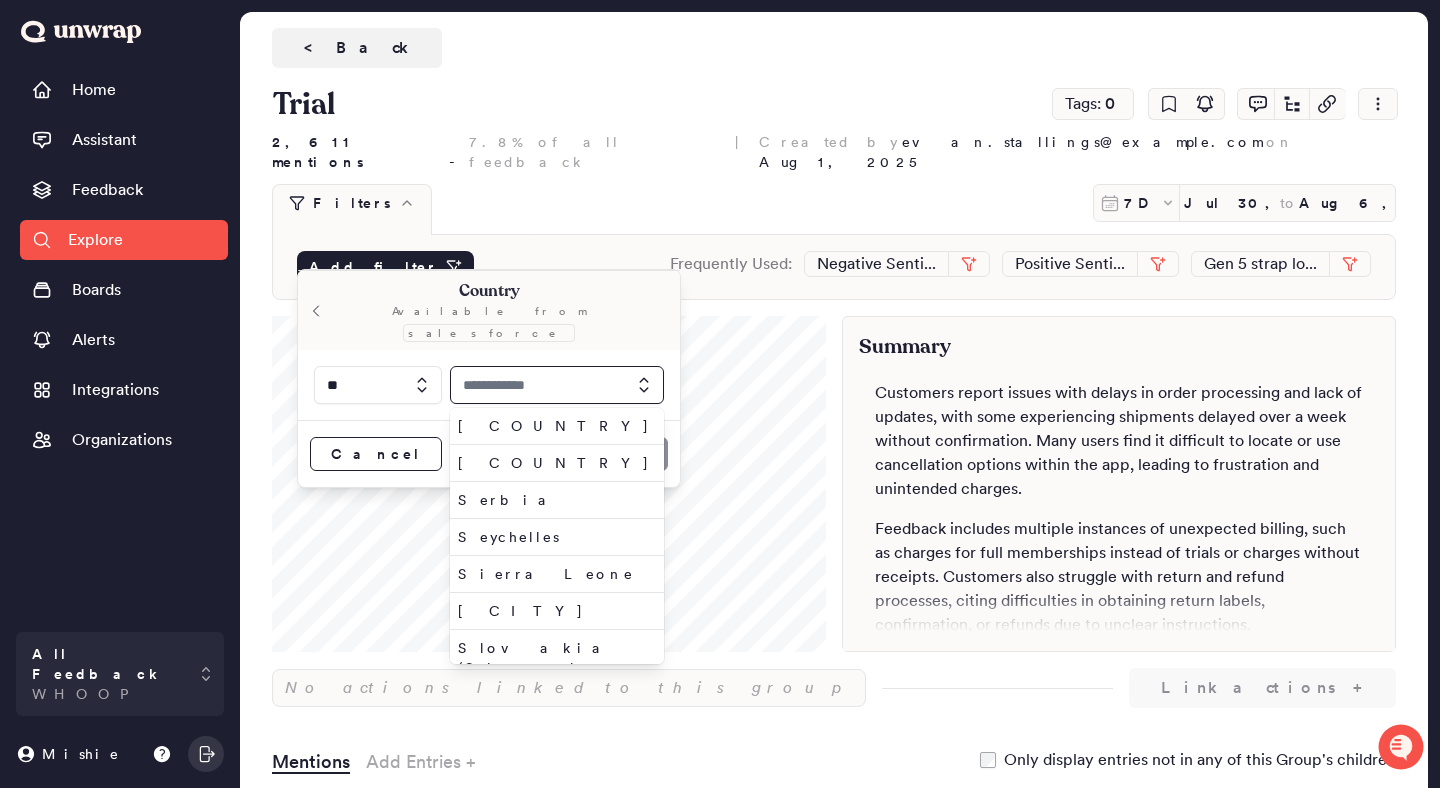 scroll, scrollTop: 6305, scrollLeft: 0, axis: vertical 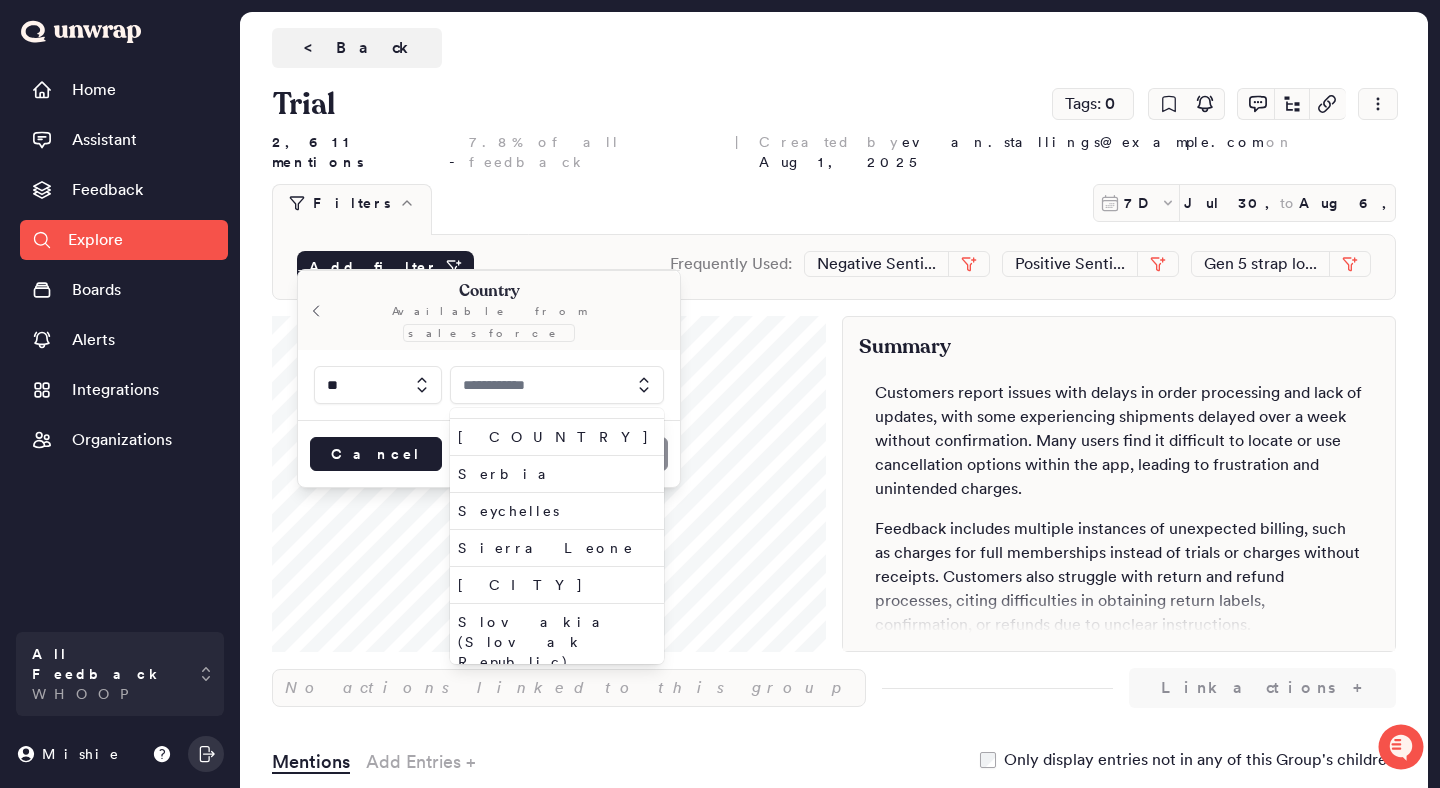click on "Cancel" at bounding box center [376, 454] 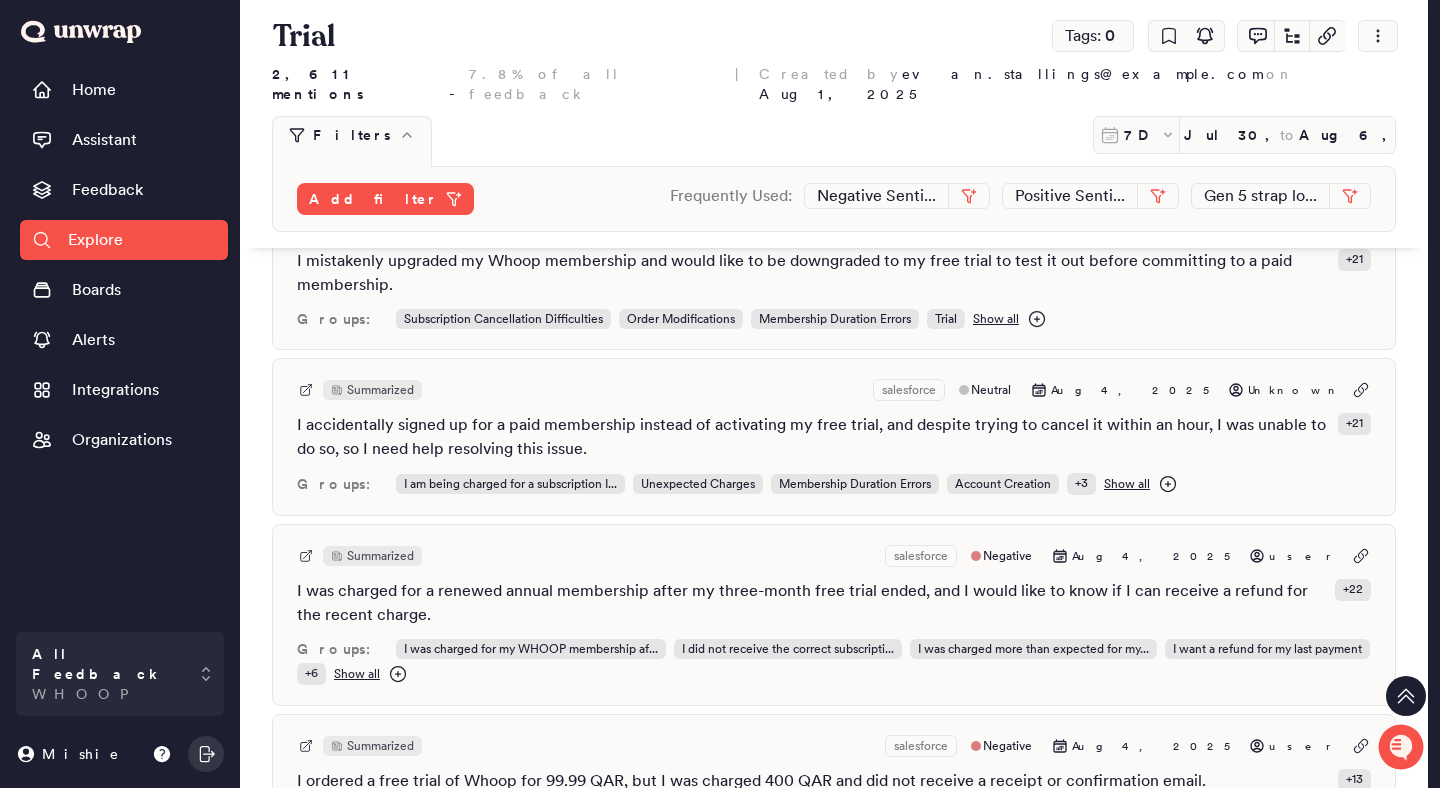 scroll, scrollTop: 2678, scrollLeft: 0, axis: vertical 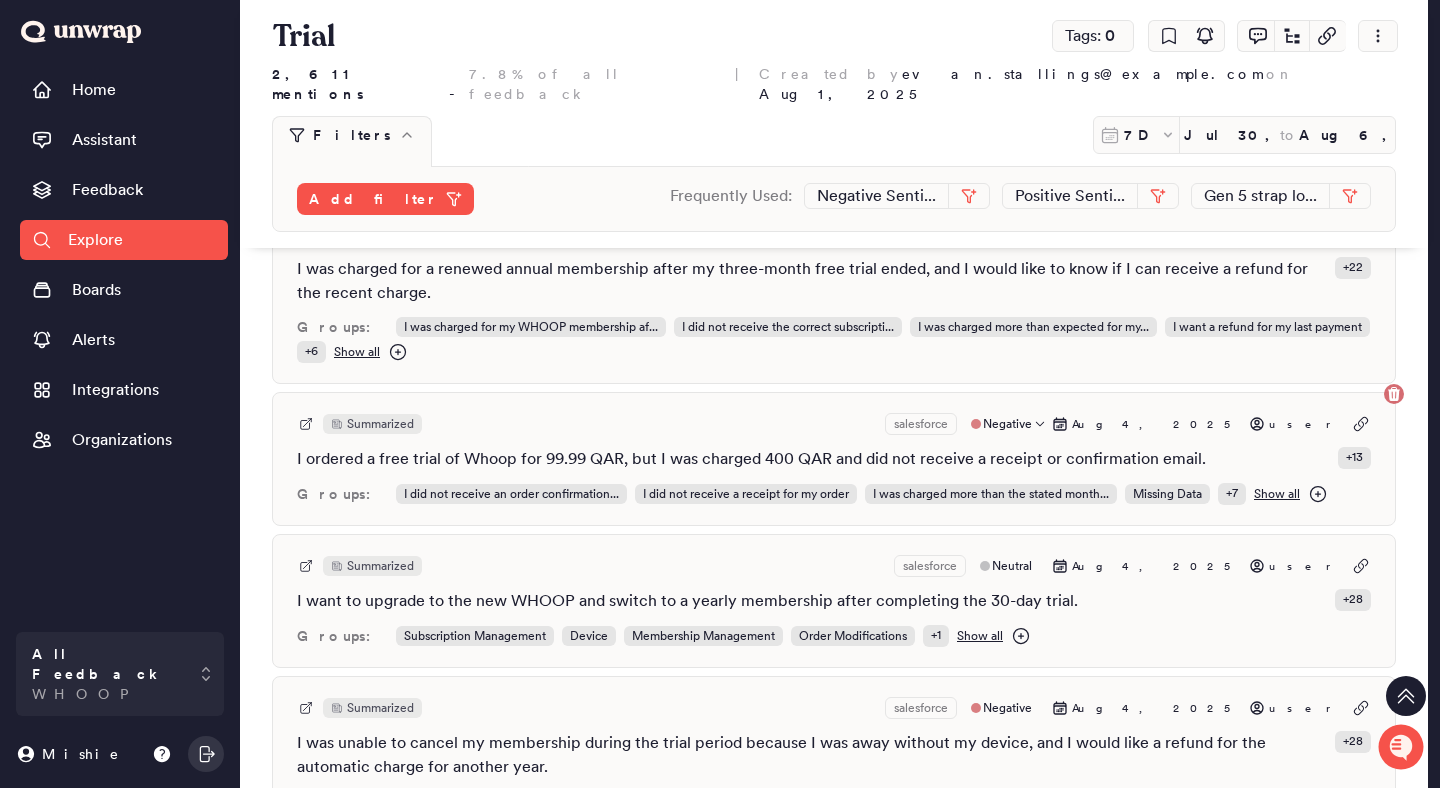 click on "Summarized salesforce Negative Aug 4, 2025 user" at bounding box center (834, 424) 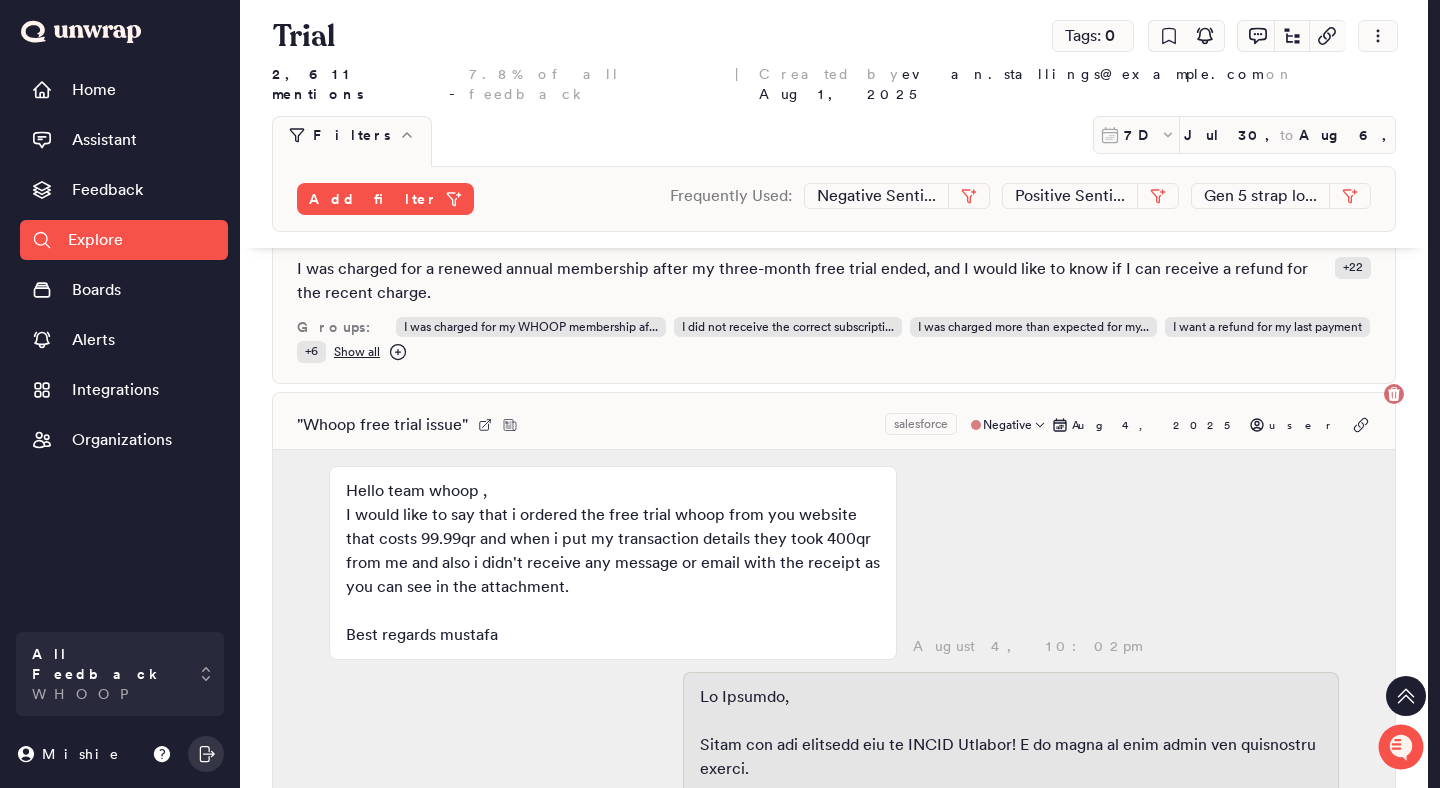 click on "" Whoop free trial issue " salesforce Negative Aug 4, 2025 user" at bounding box center [834, 425] 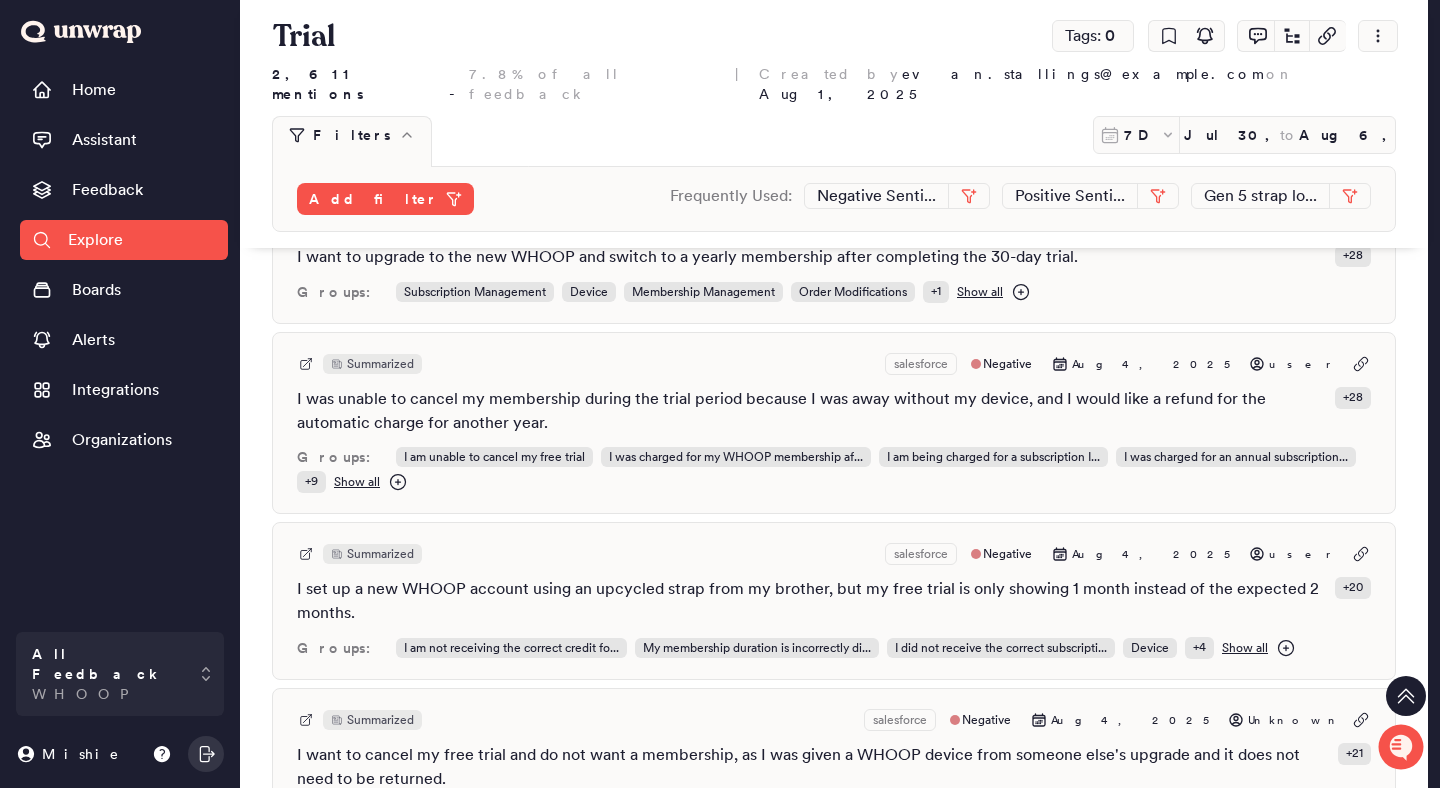 scroll, scrollTop: 3353, scrollLeft: 0, axis: vertical 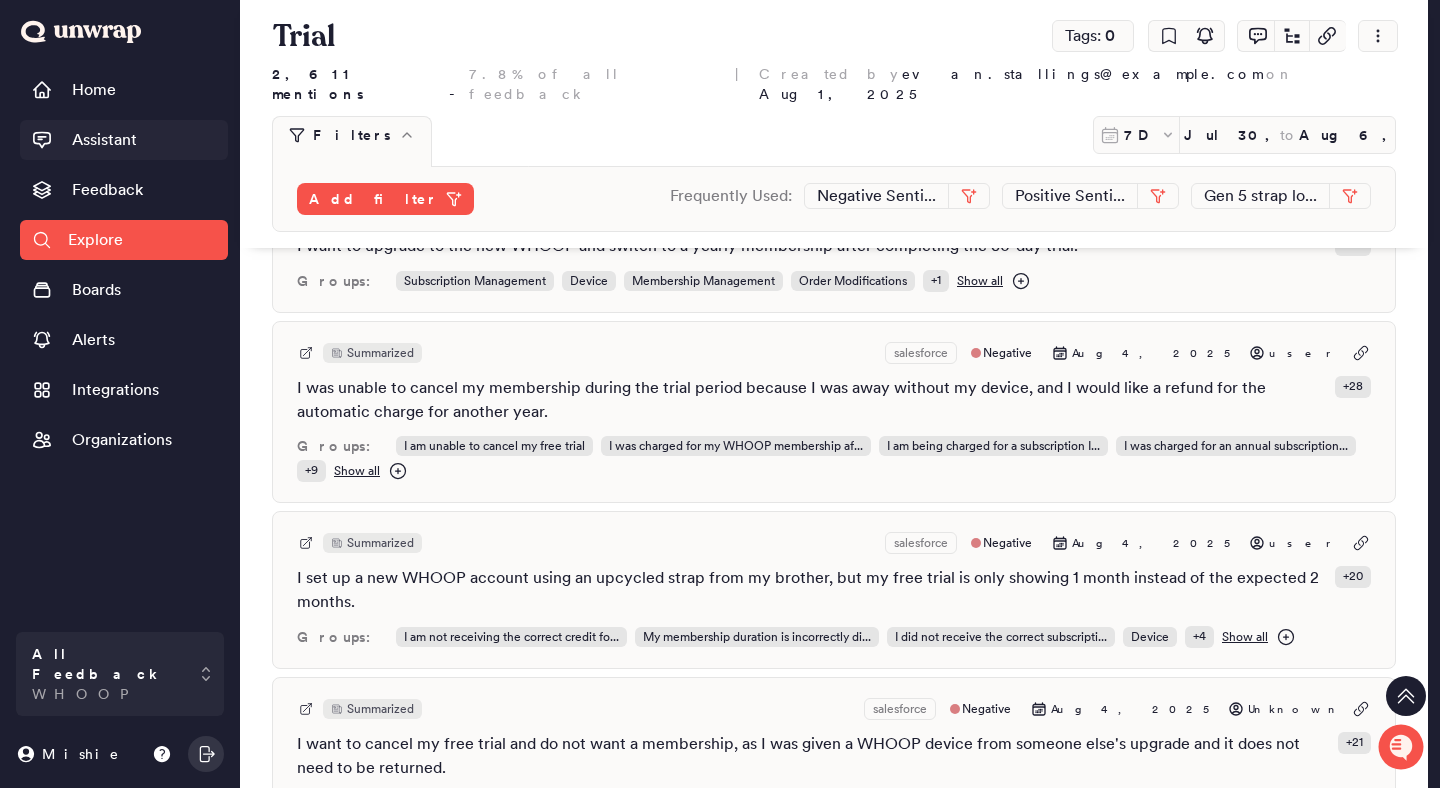 click on "Assistant" at bounding box center [124, 140] 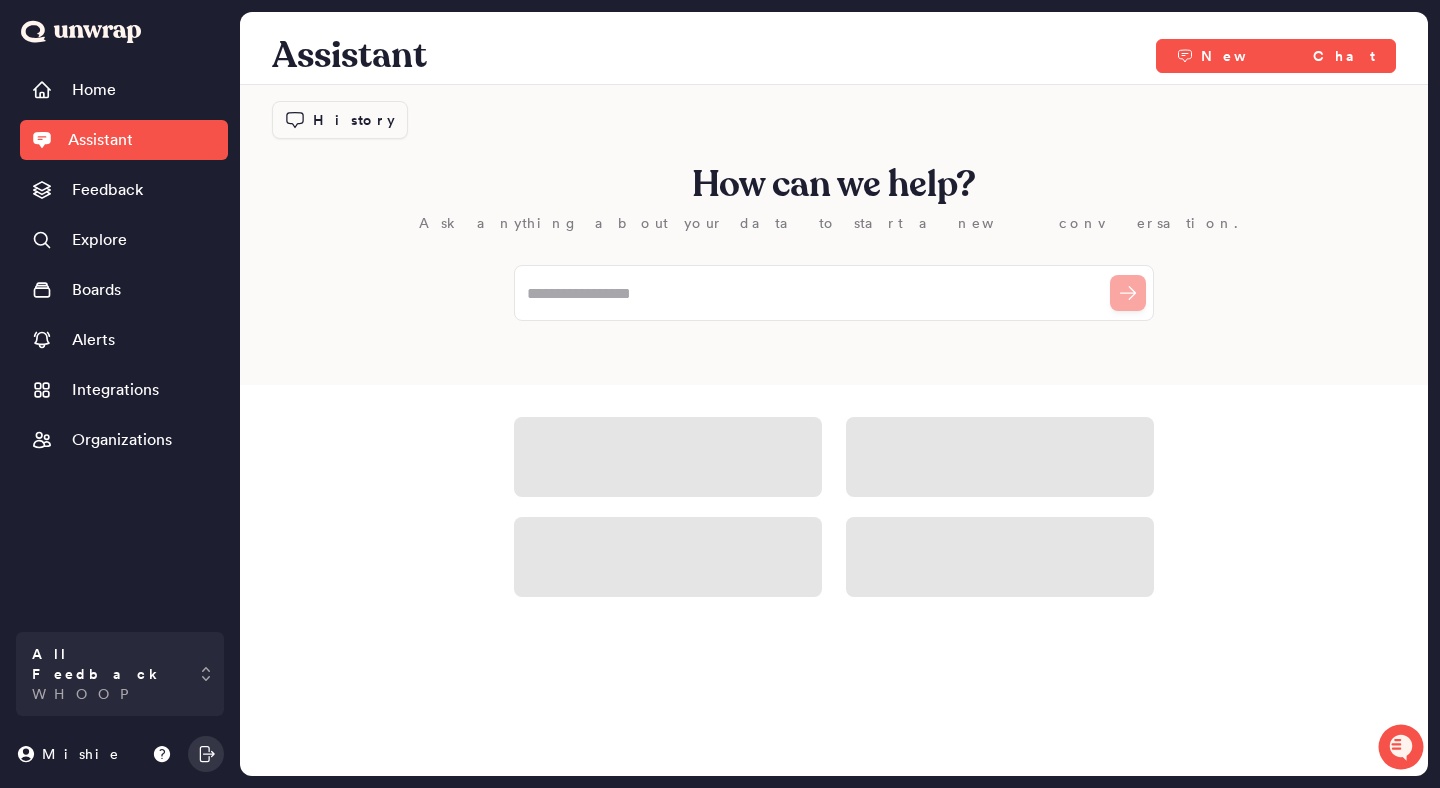 scroll, scrollTop: 0, scrollLeft: 0, axis: both 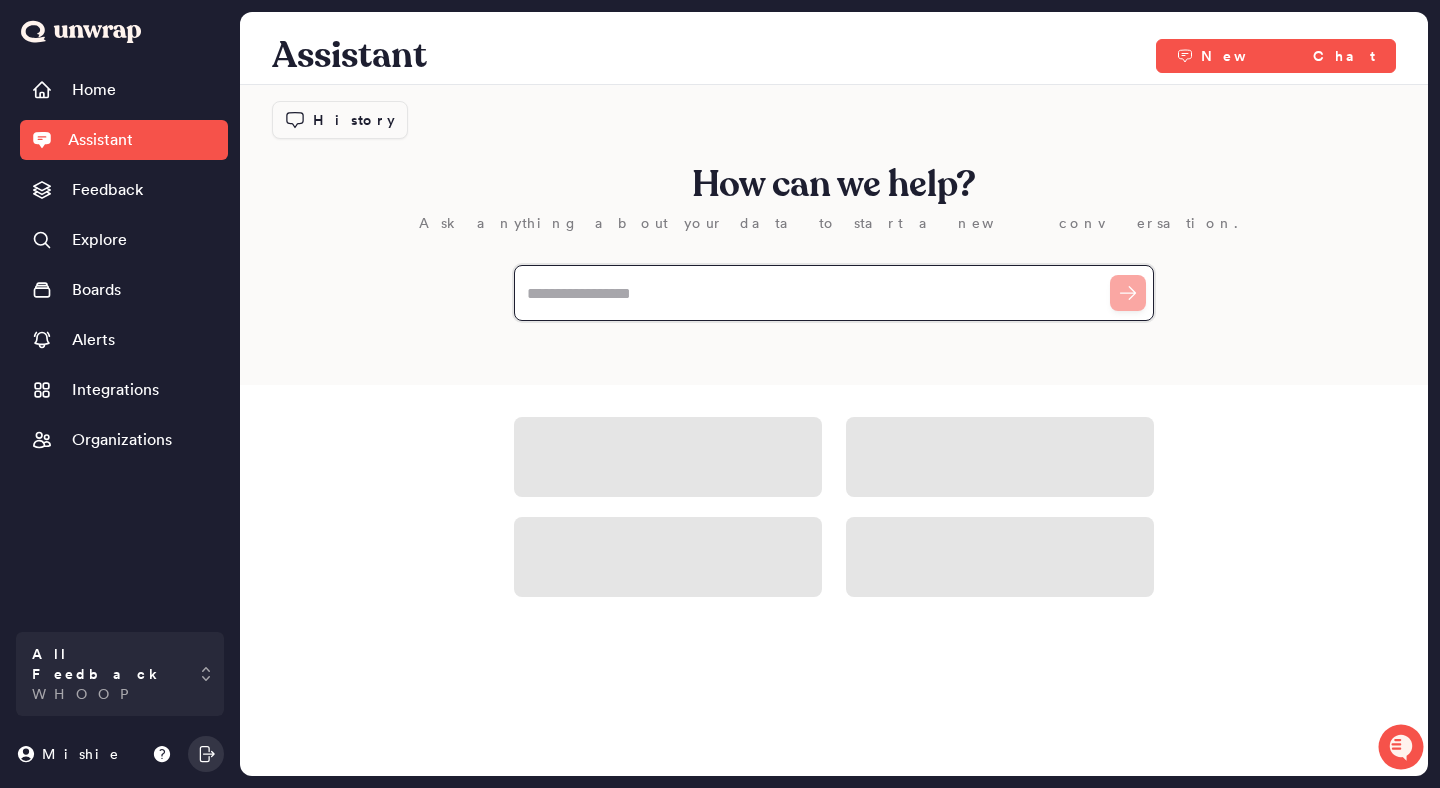 click at bounding box center (834, 293) 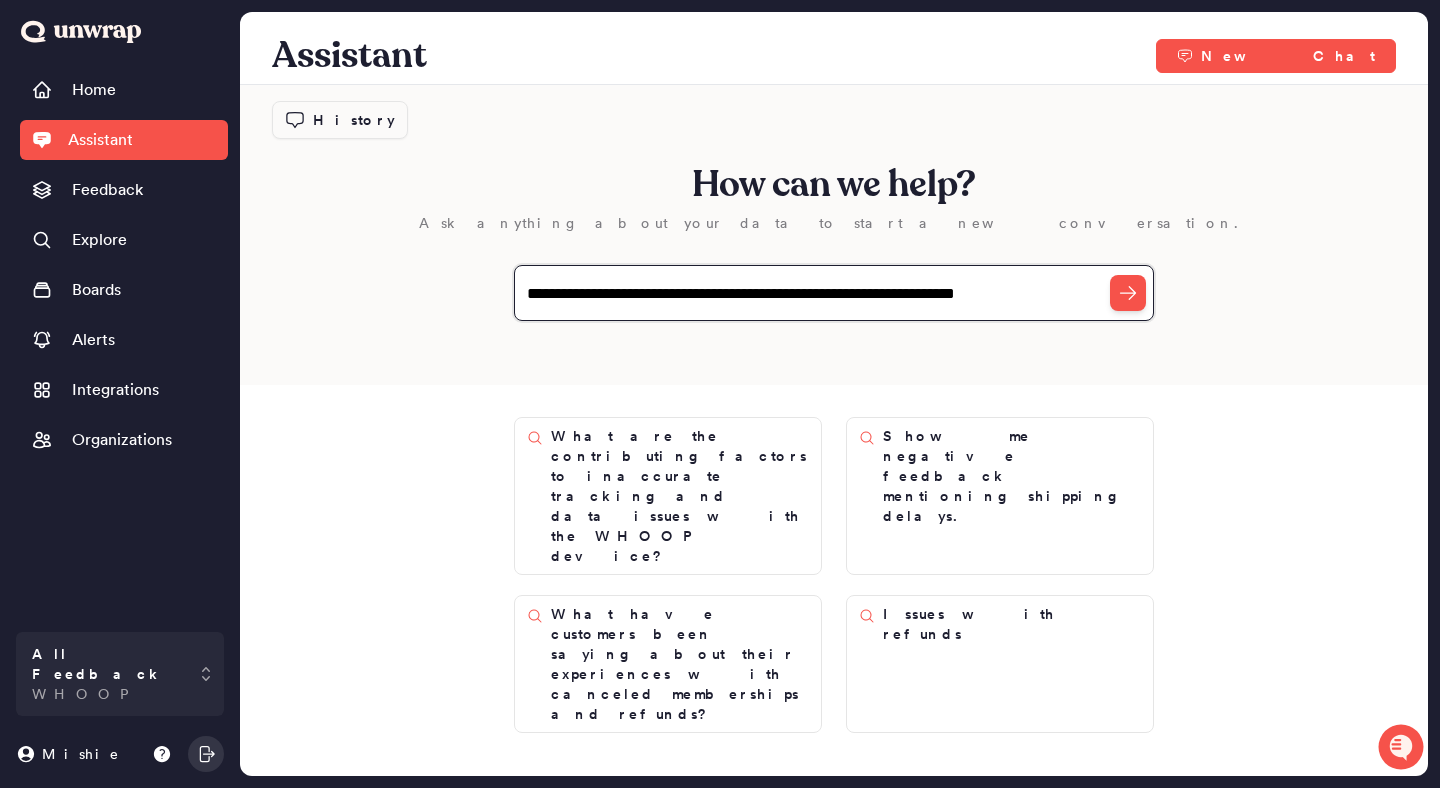 type on "**********" 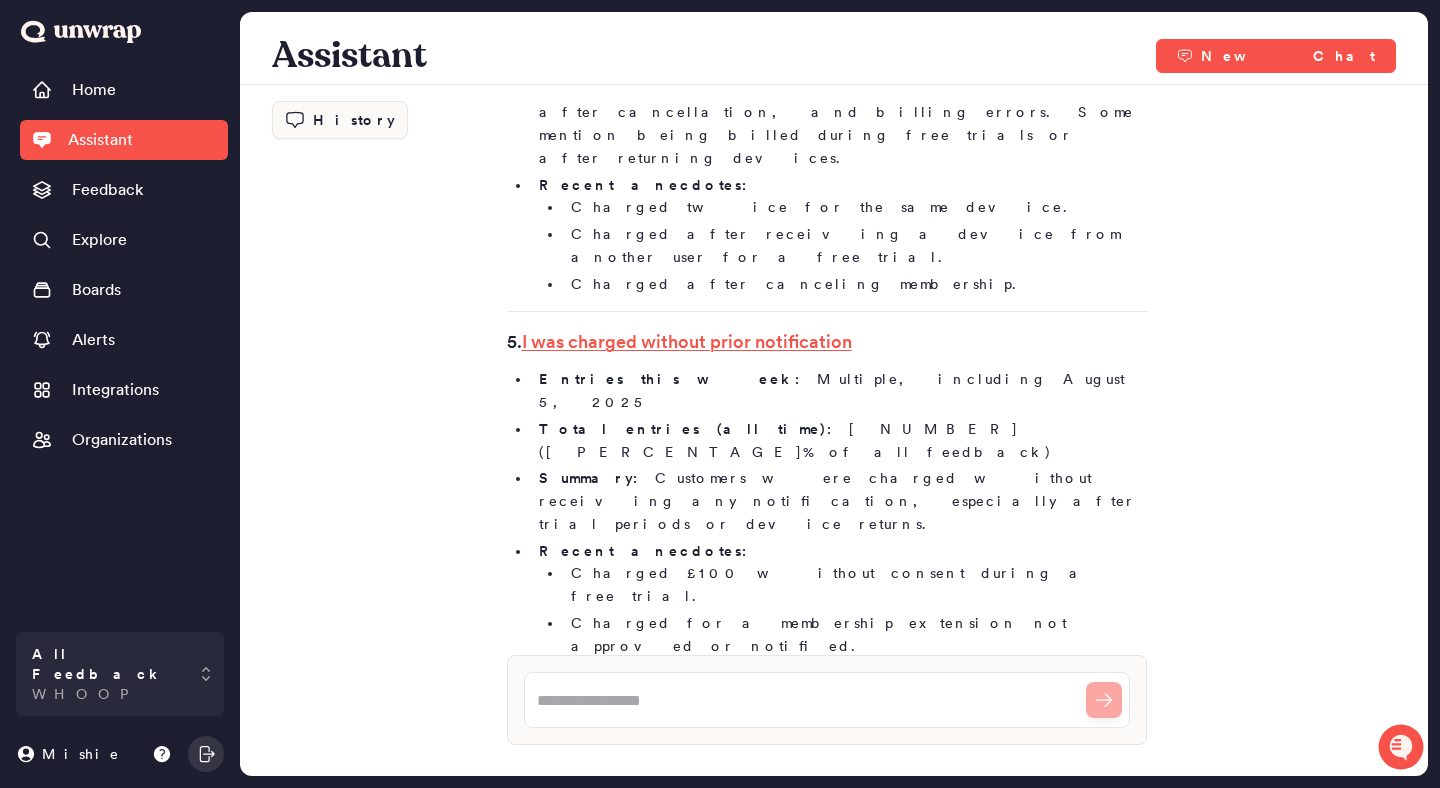 scroll, scrollTop: 1976, scrollLeft: 0, axis: vertical 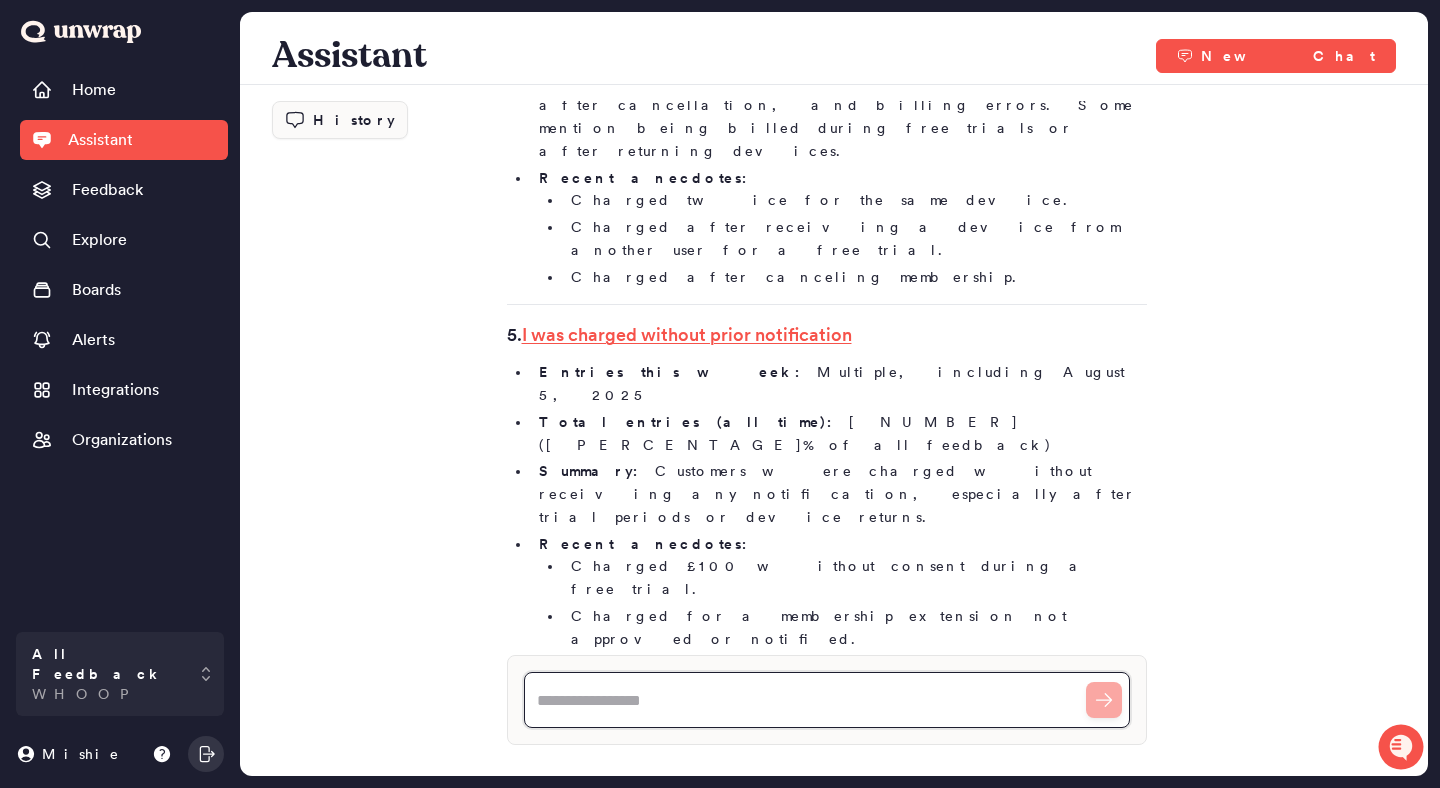 click at bounding box center (827, 700) 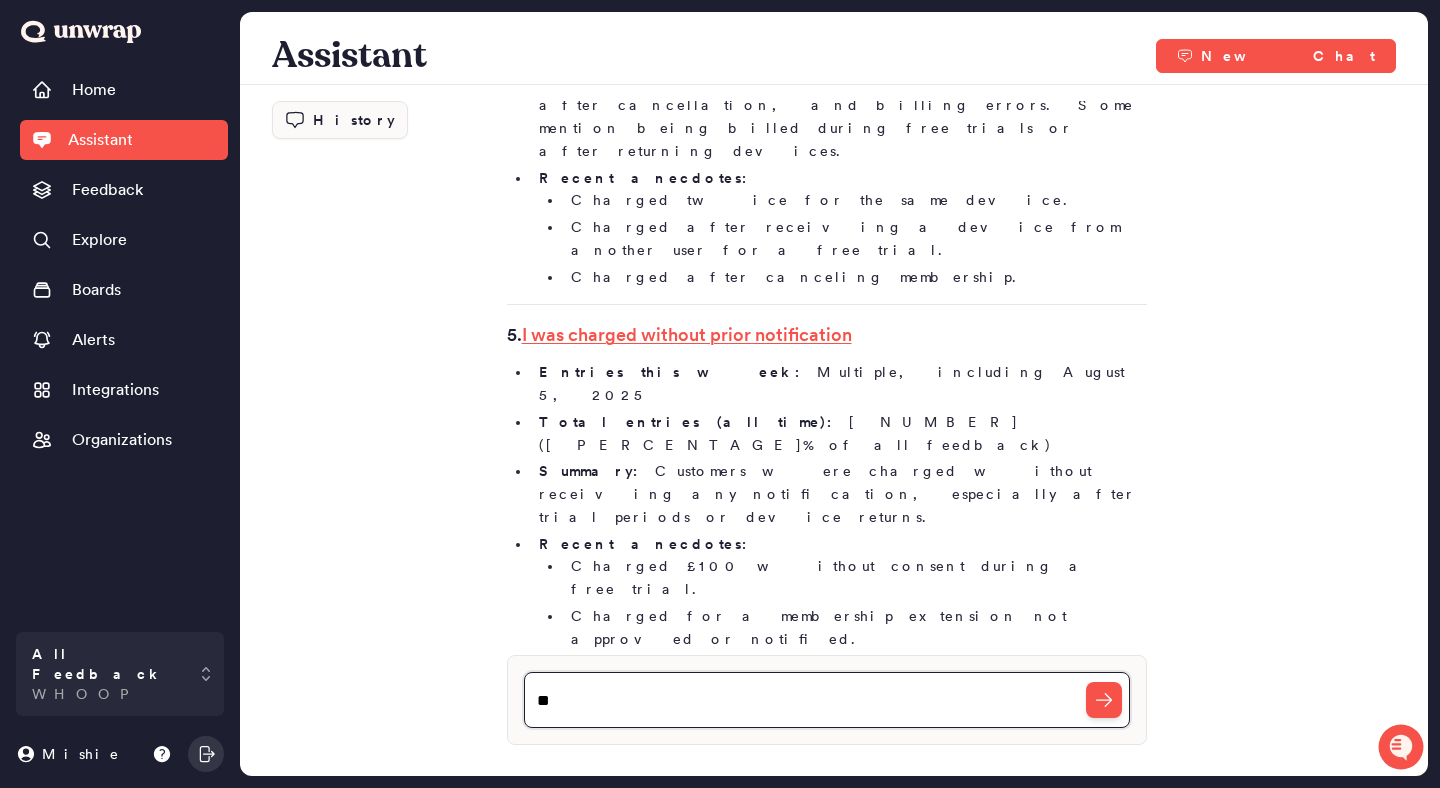 type on "*" 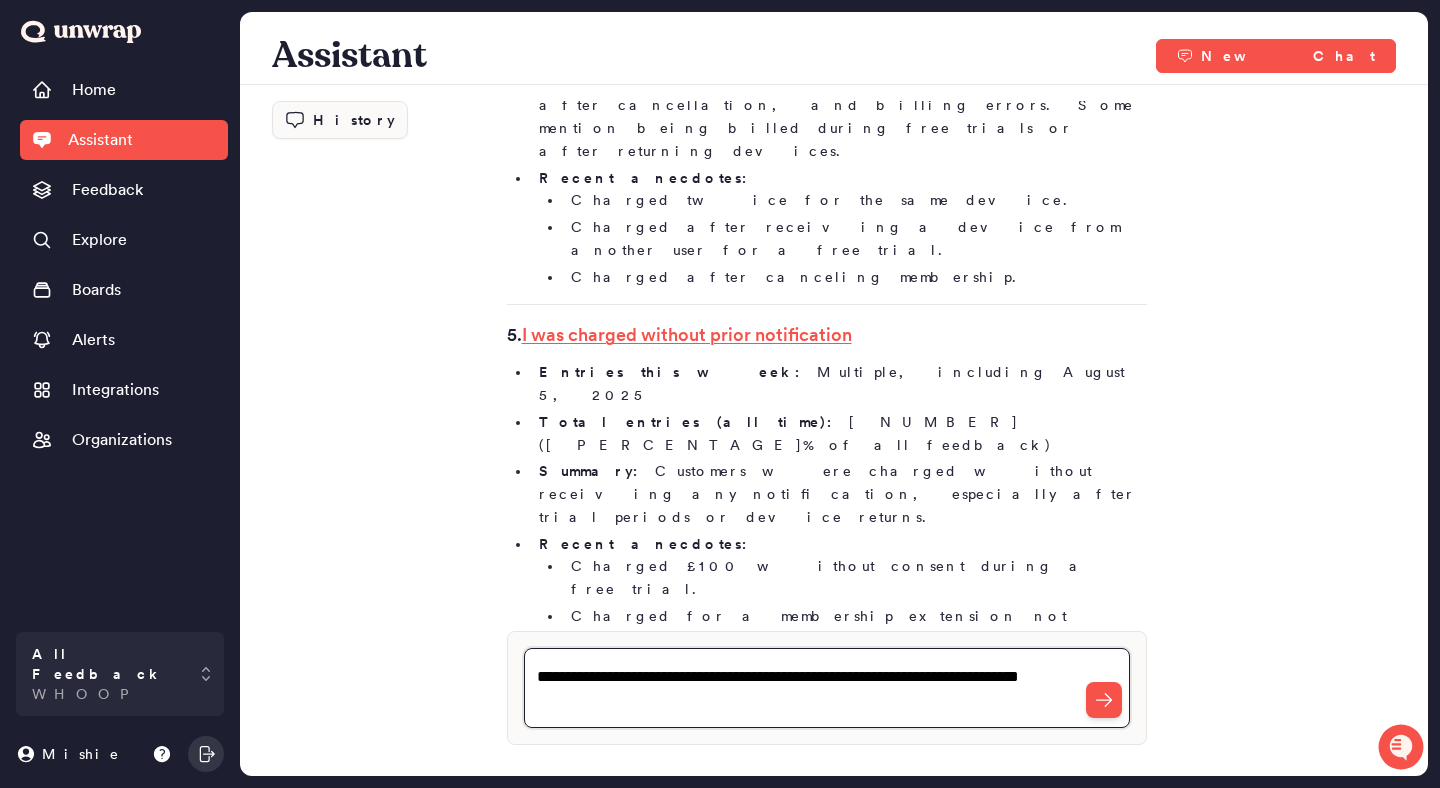 type on "**********" 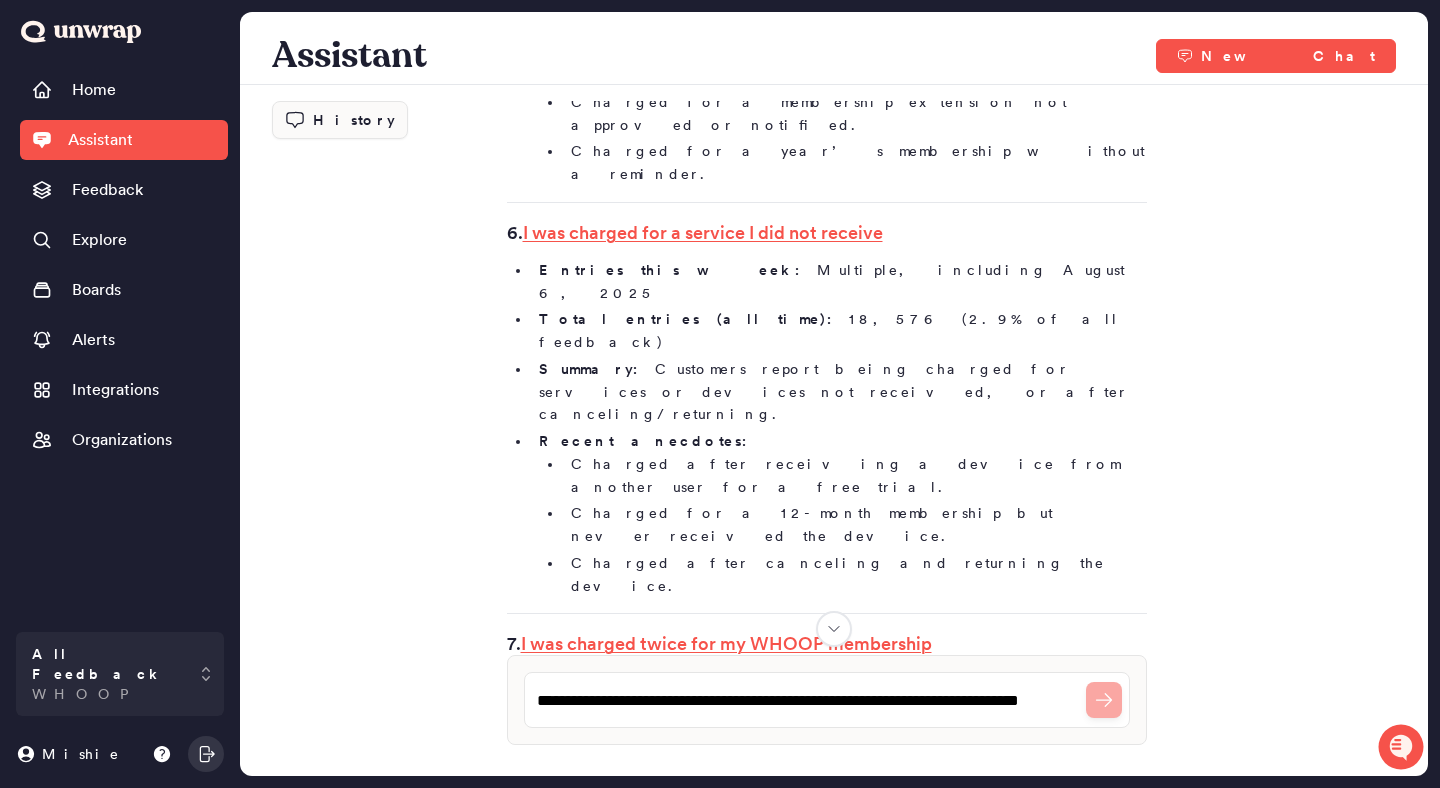 scroll, scrollTop: 2491, scrollLeft: 0, axis: vertical 